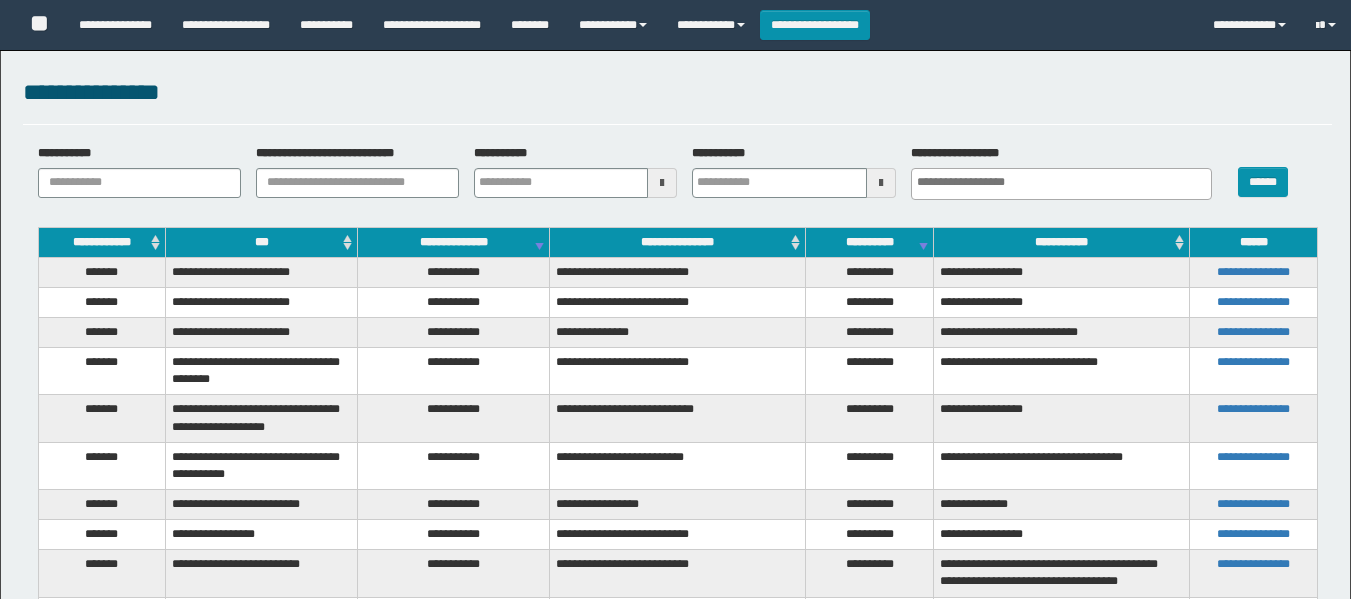select 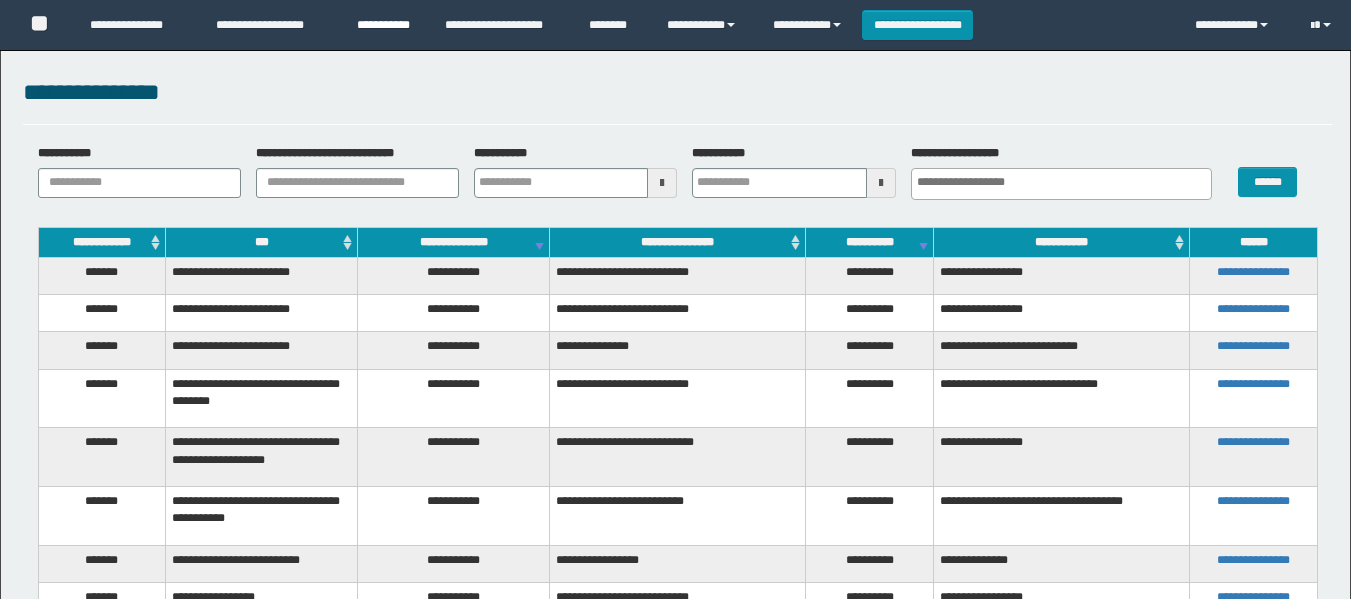 scroll, scrollTop: 0, scrollLeft: 0, axis: both 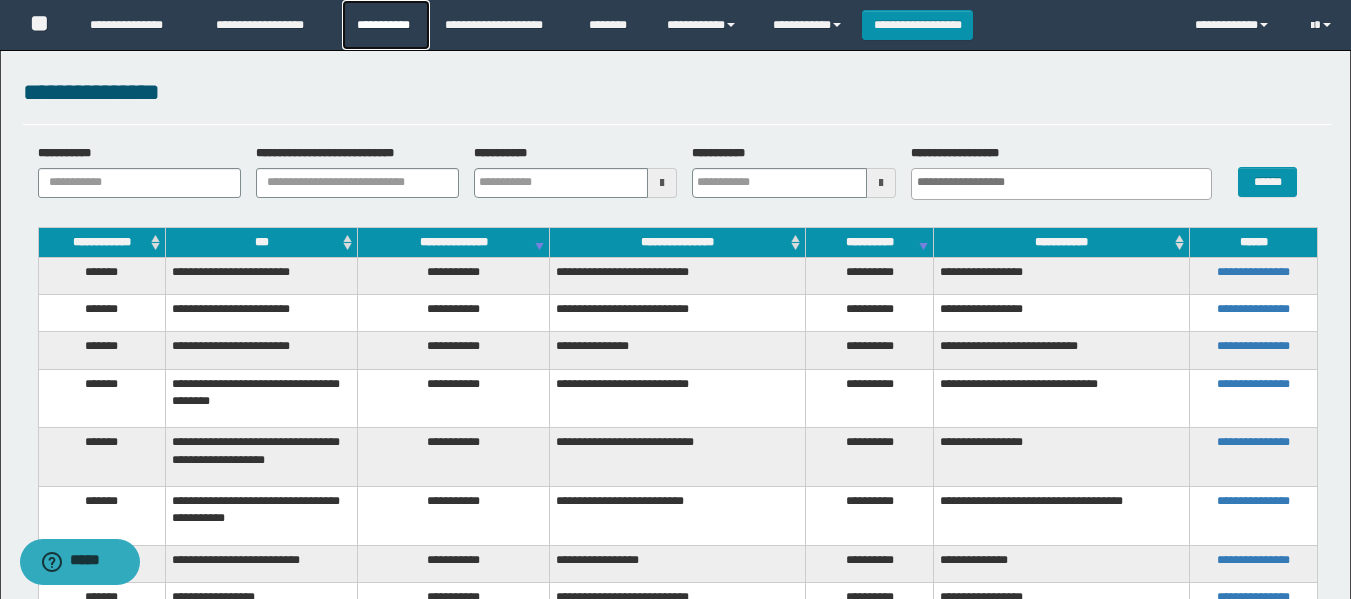 click on "**********" at bounding box center (386, 25) 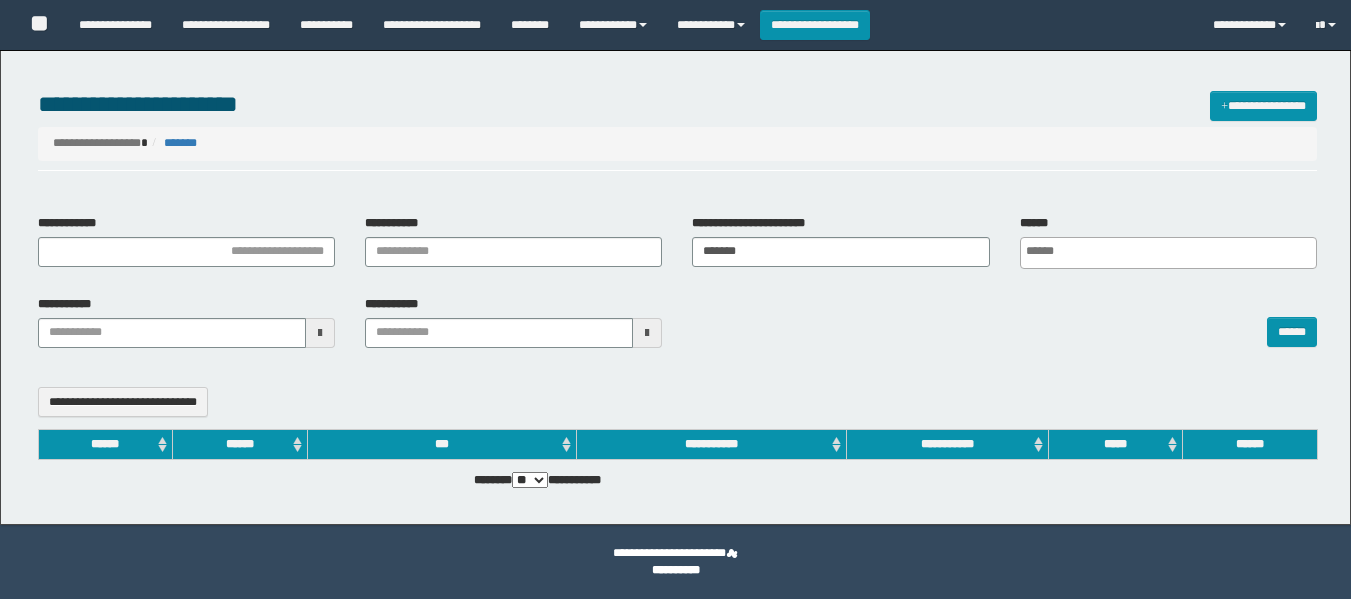 select 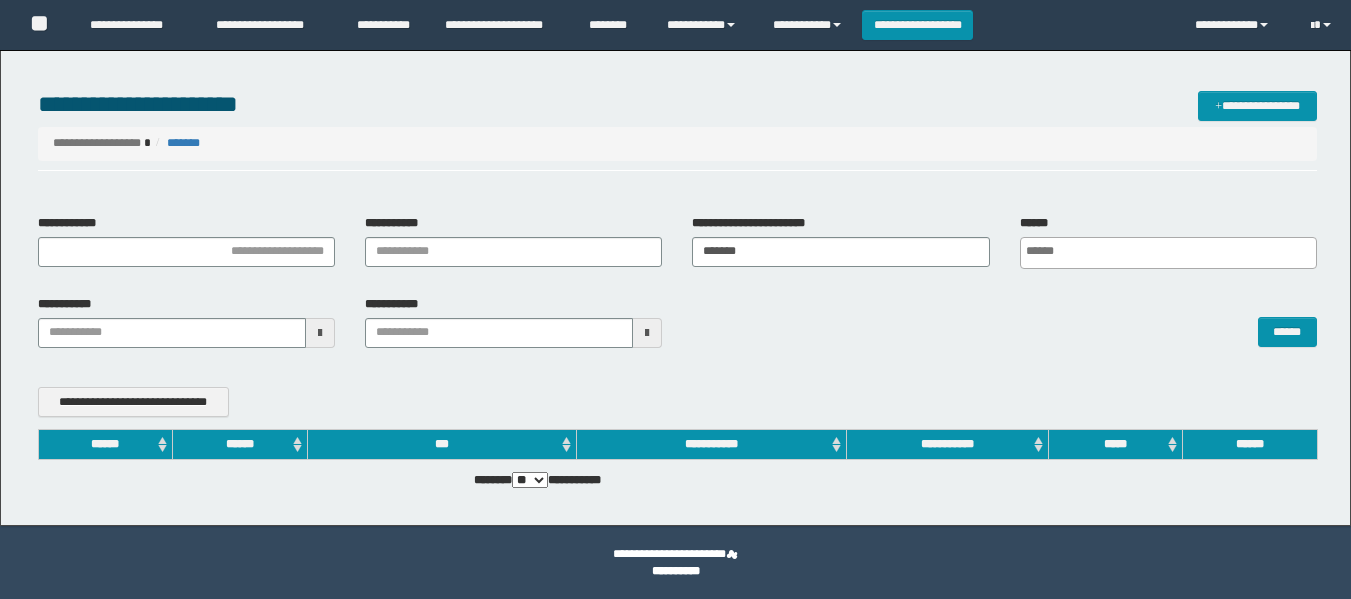 scroll, scrollTop: 0, scrollLeft: 0, axis: both 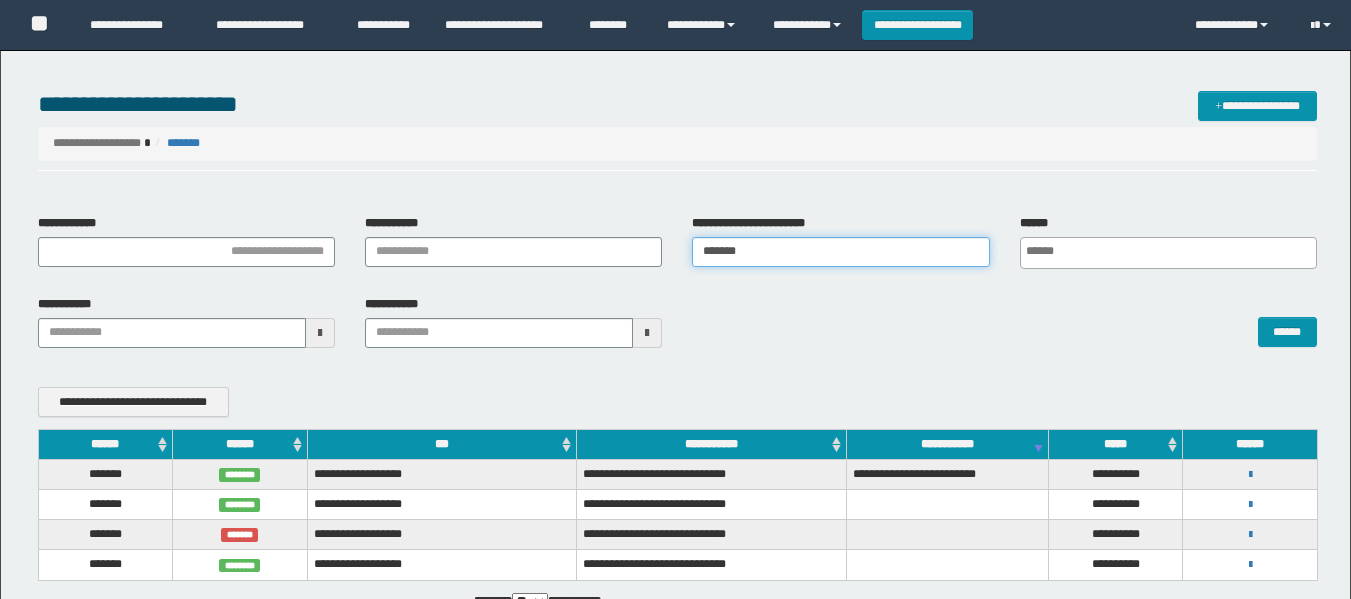 drag, startPoint x: 718, startPoint y: 265, endPoint x: 619, endPoint y: 268, distance: 99.04544 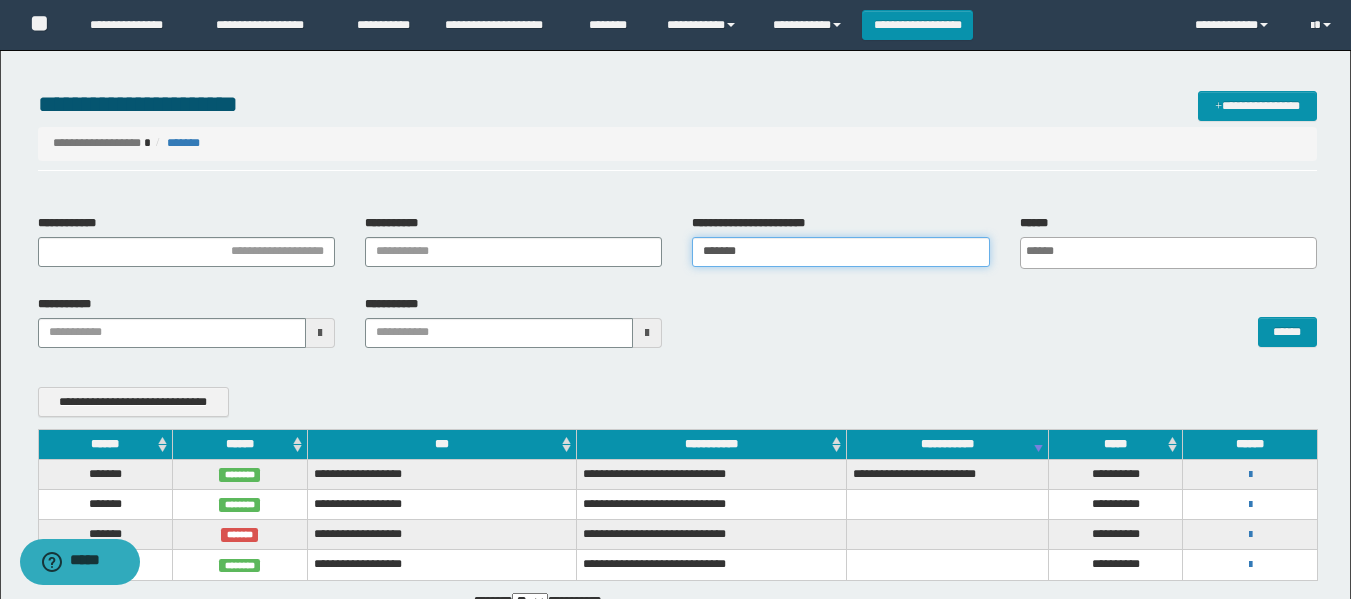 paste 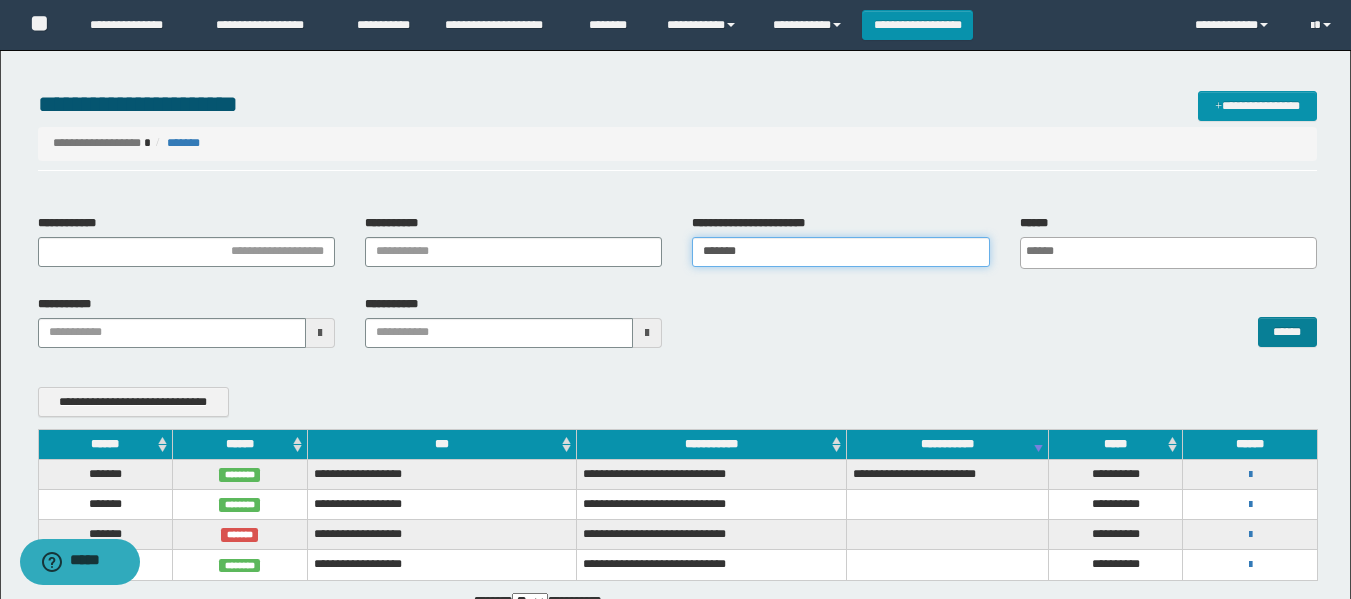 type on "*******" 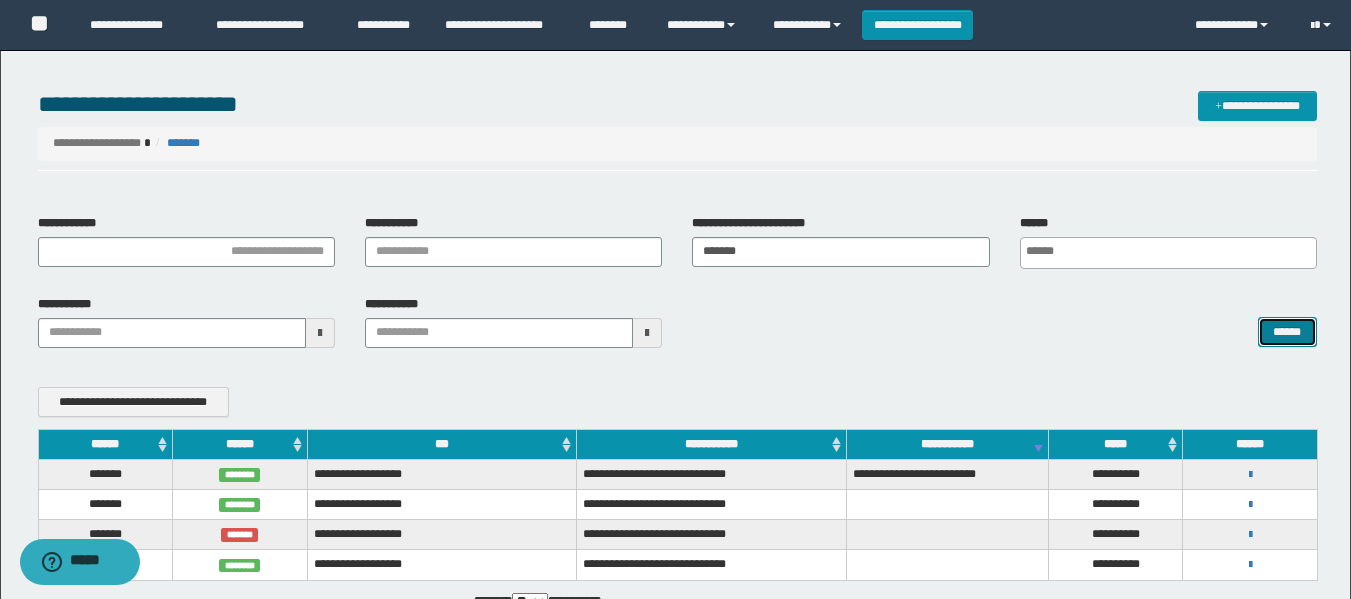 click on "******" at bounding box center (1287, 332) 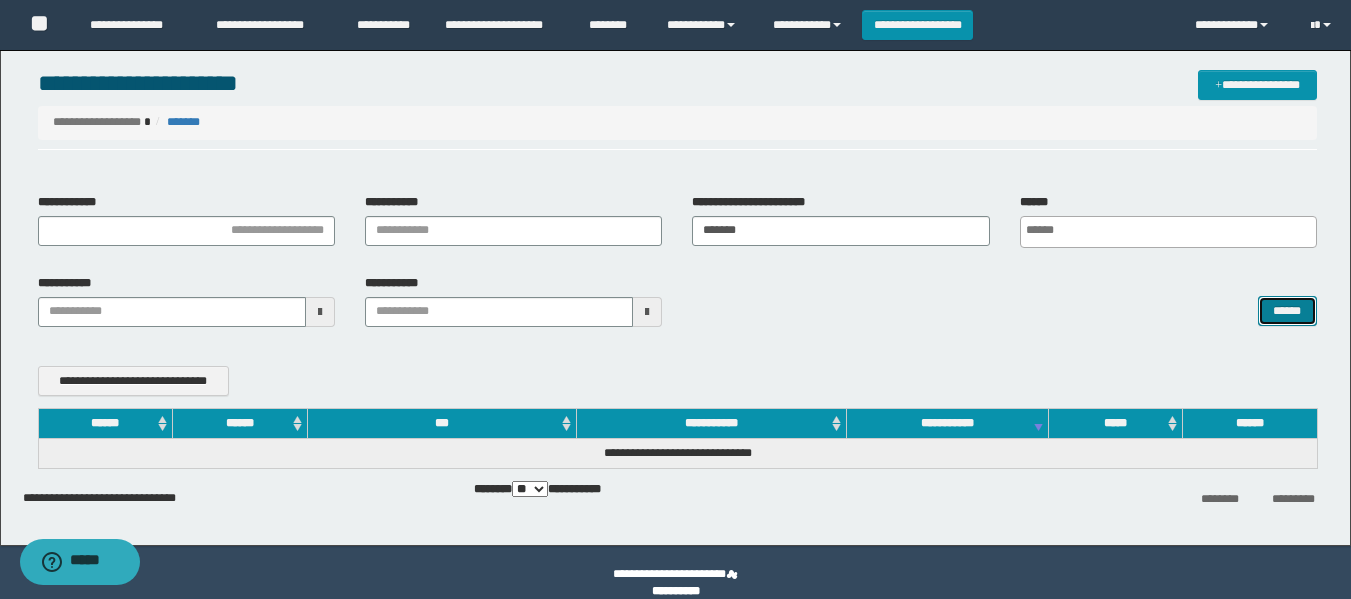 scroll, scrollTop: 0, scrollLeft: 0, axis: both 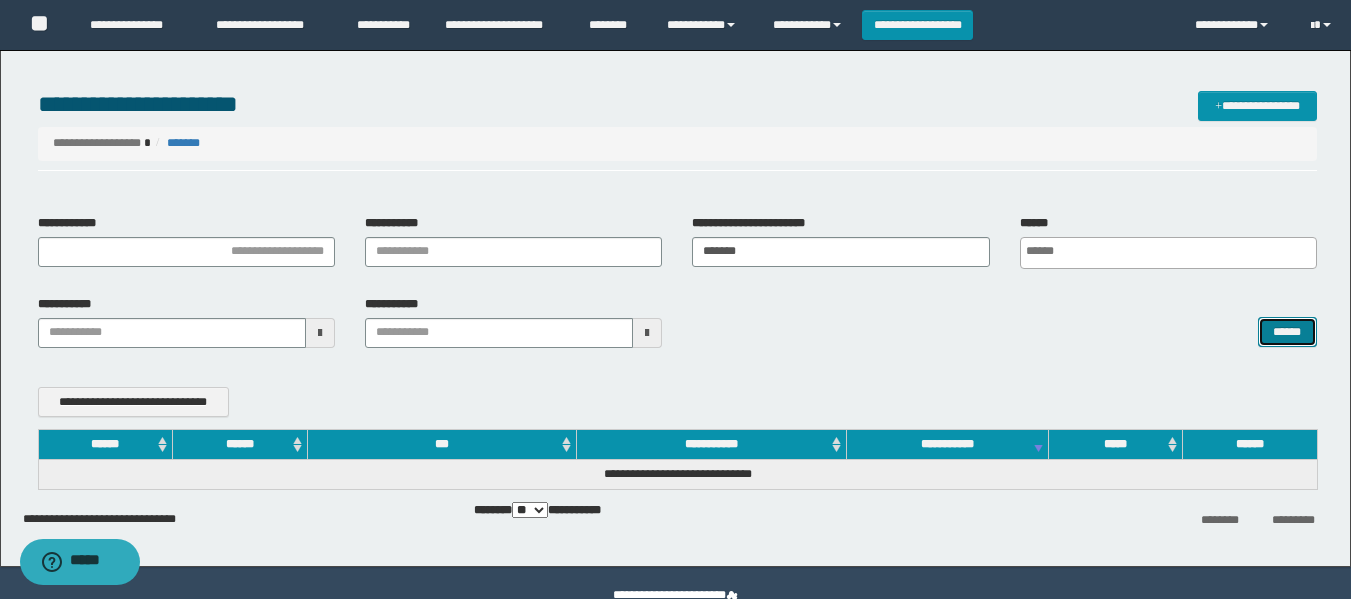 type 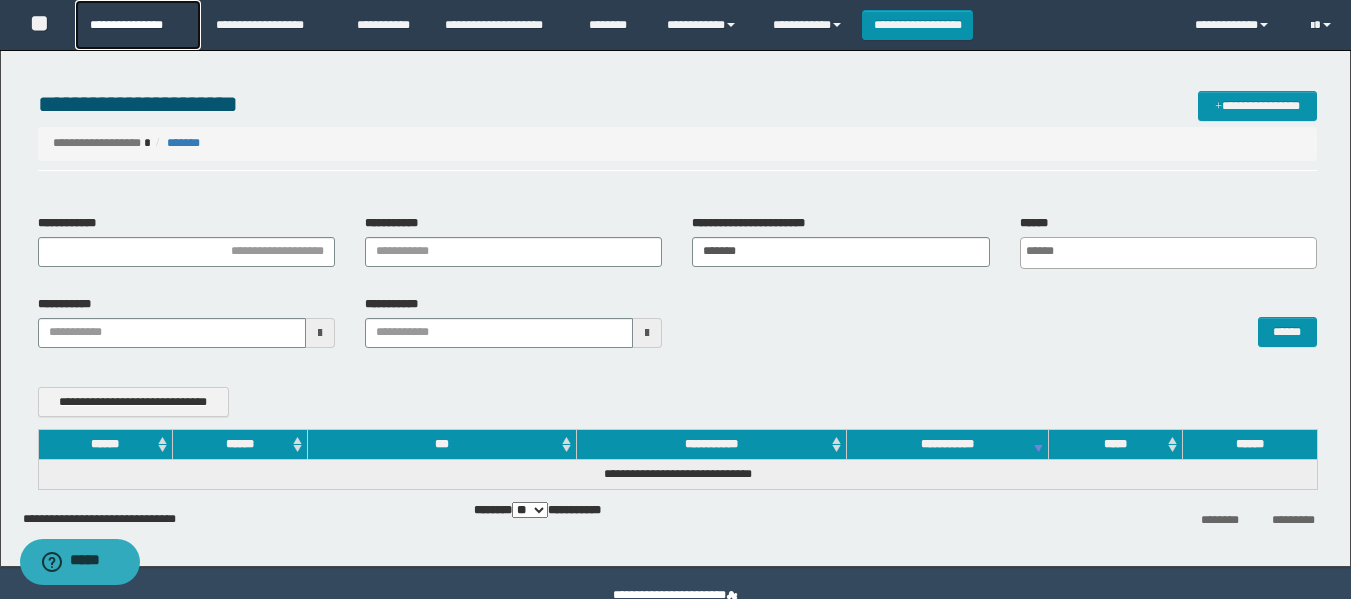 click on "**********" at bounding box center (137, 25) 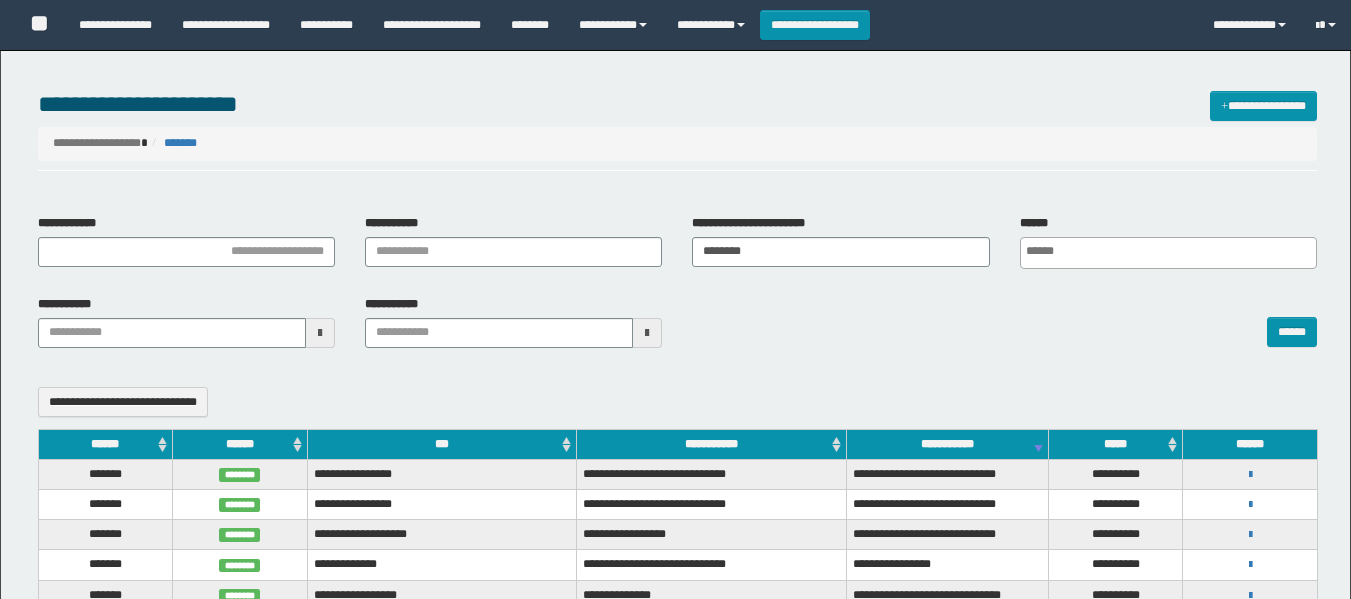 select 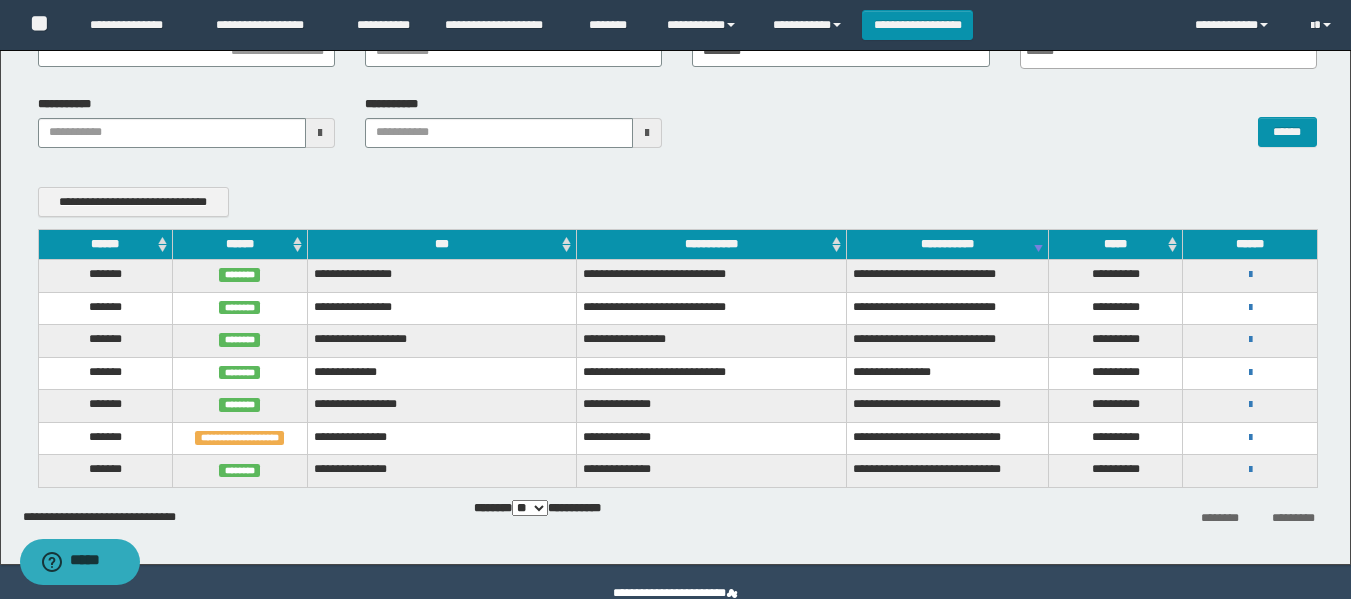 scroll, scrollTop: 0, scrollLeft: 0, axis: both 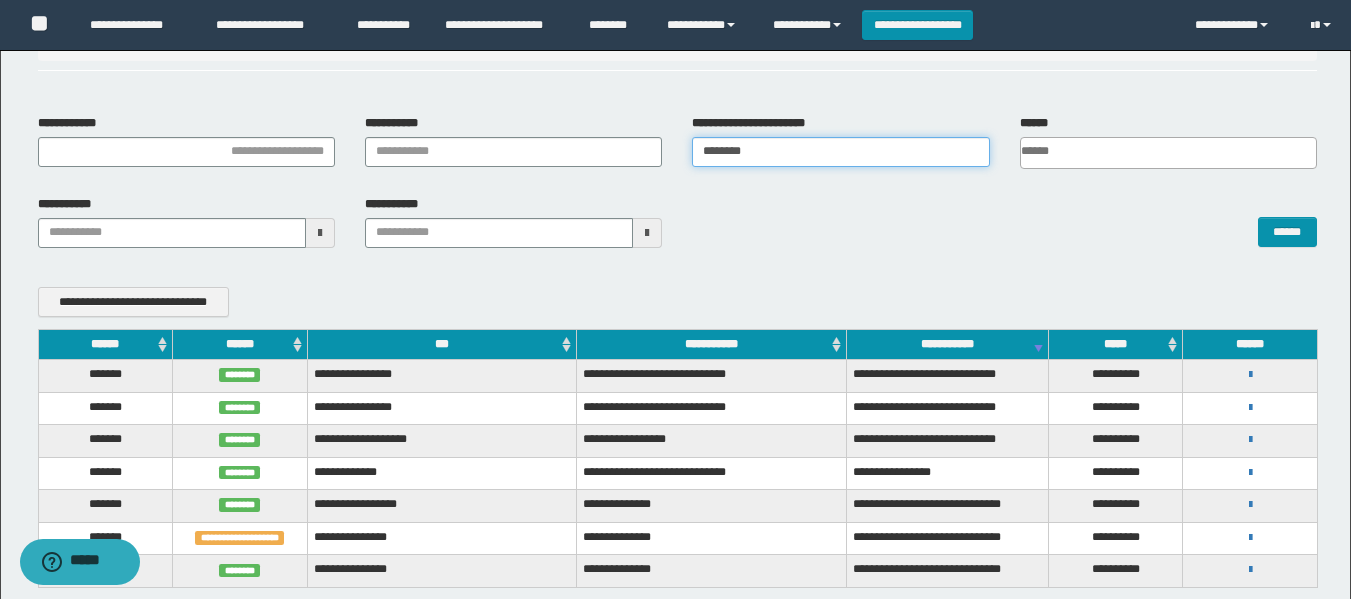 drag, startPoint x: 761, startPoint y: 157, endPoint x: 616, endPoint y: 174, distance: 145.99315 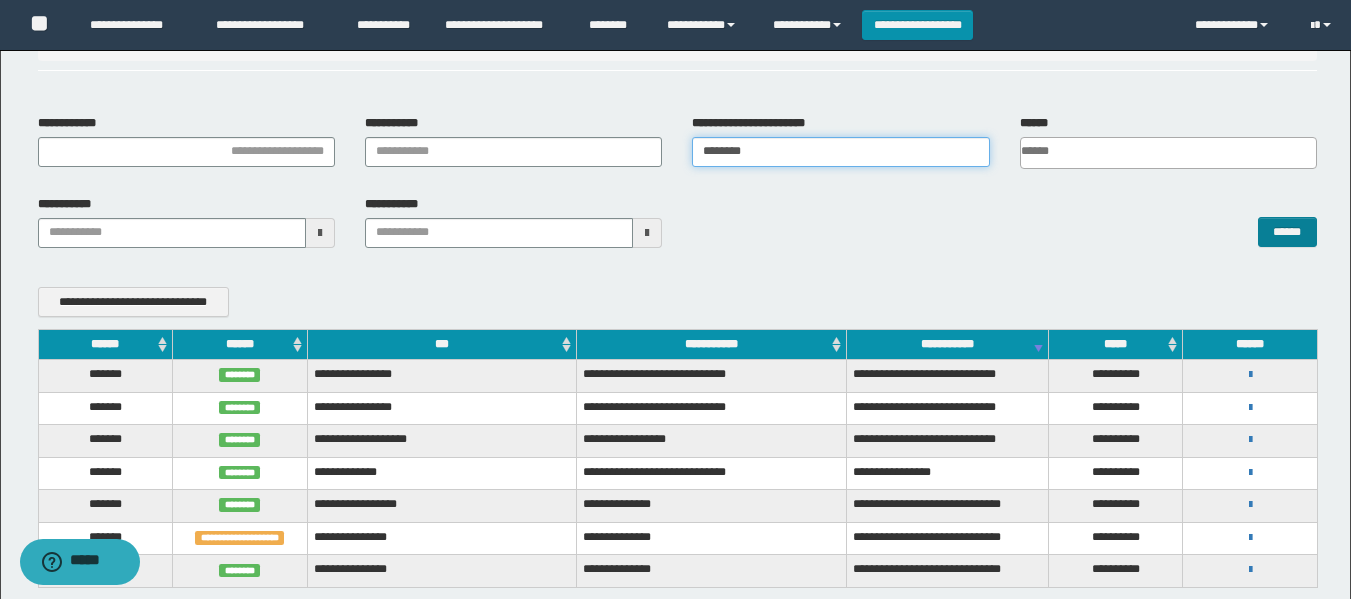 type on "********" 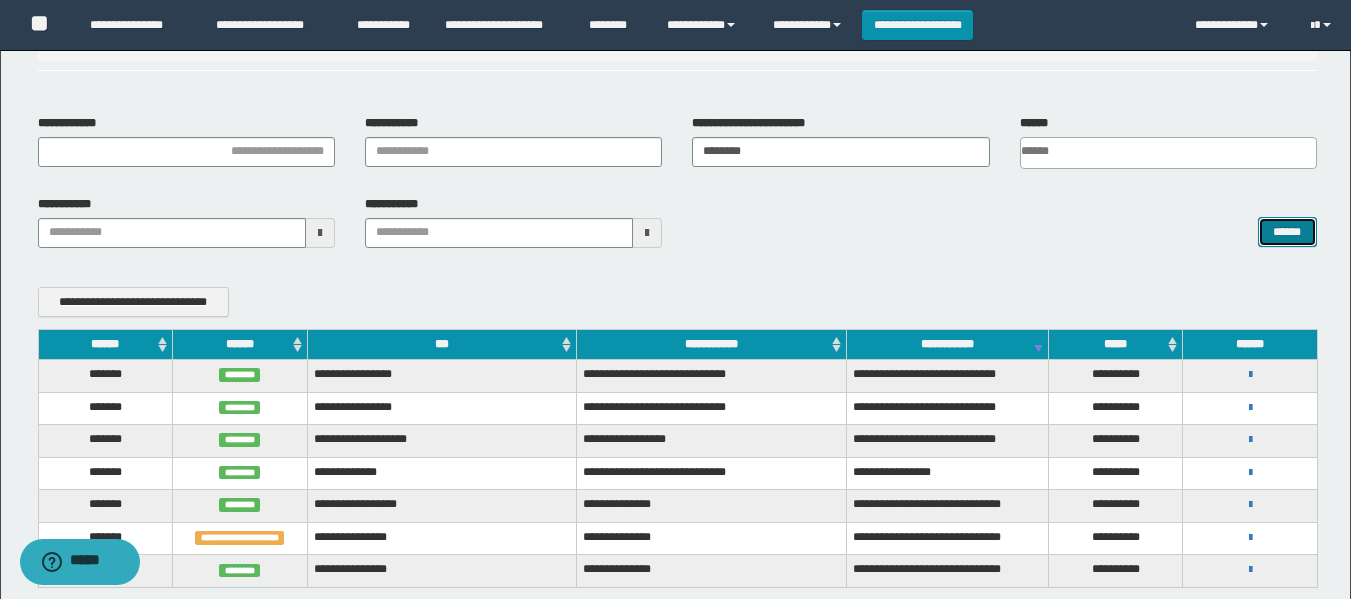 click on "******" at bounding box center [1287, 232] 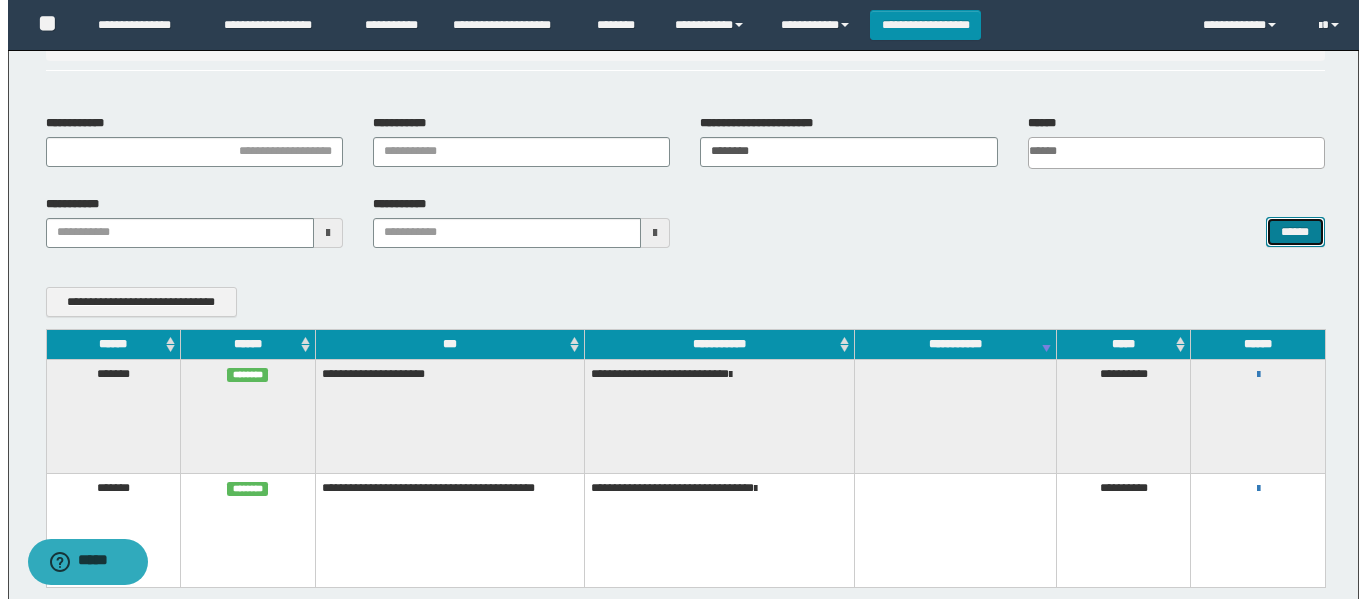 scroll, scrollTop: 90, scrollLeft: 0, axis: vertical 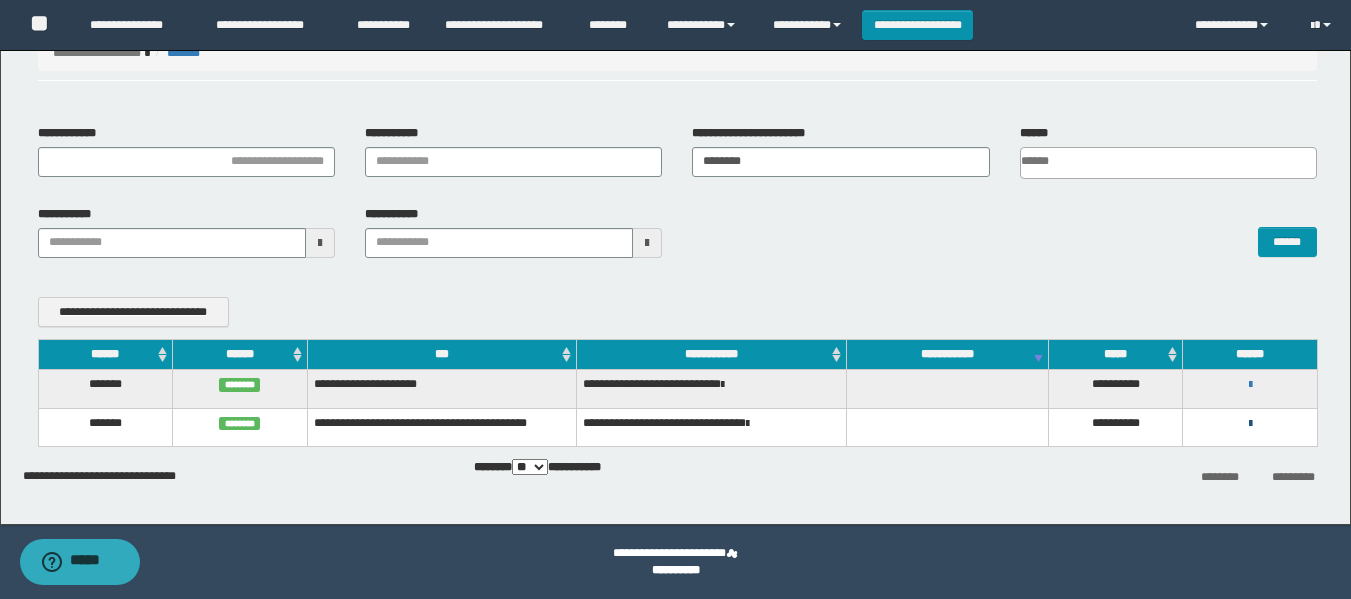 click at bounding box center (1250, 424) 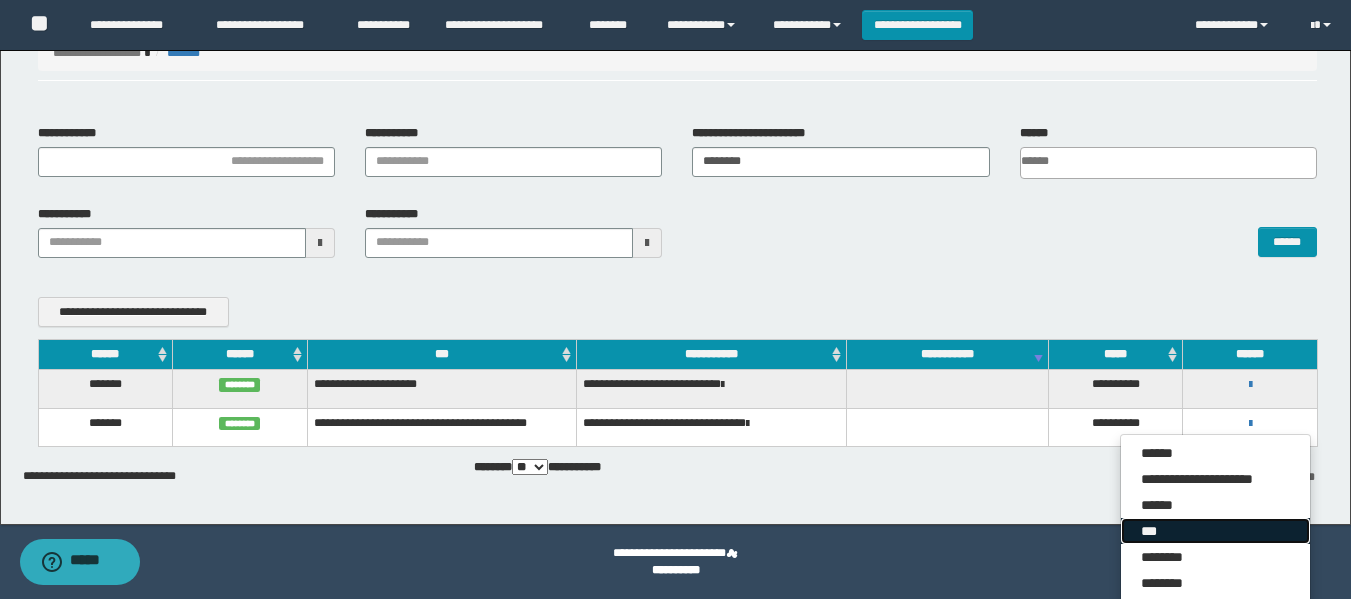 click on "***" at bounding box center (1215, 531) 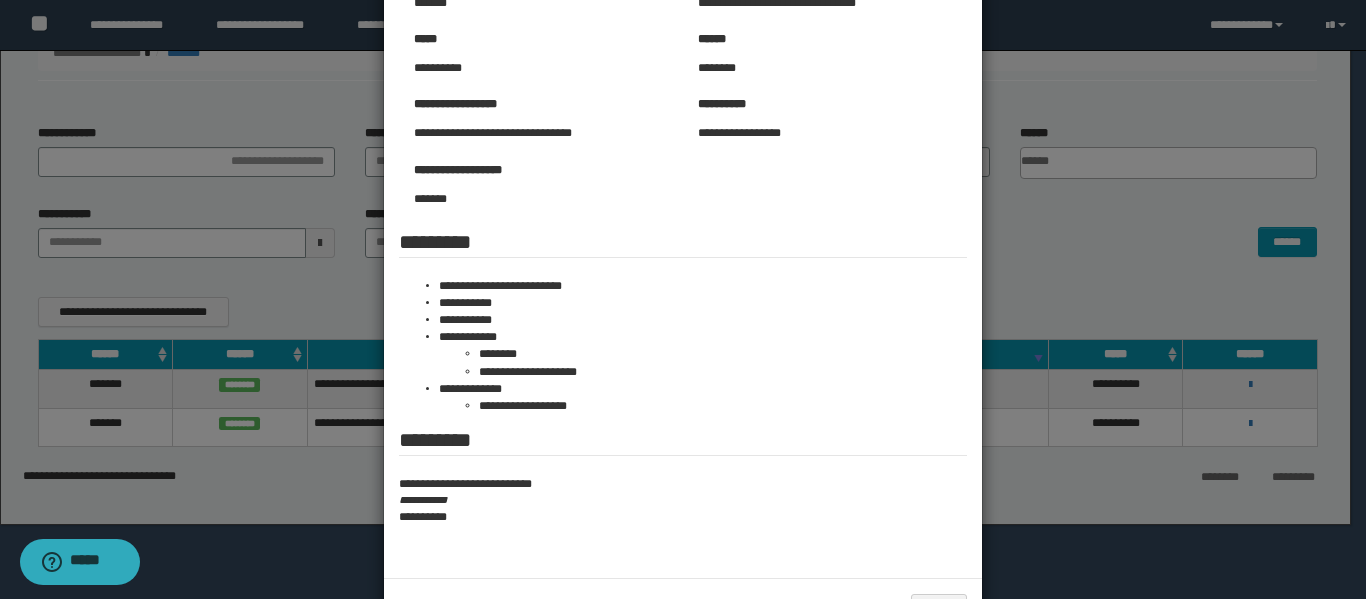 scroll, scrollTop: 100, scrollLeft: 0, axis: vertical 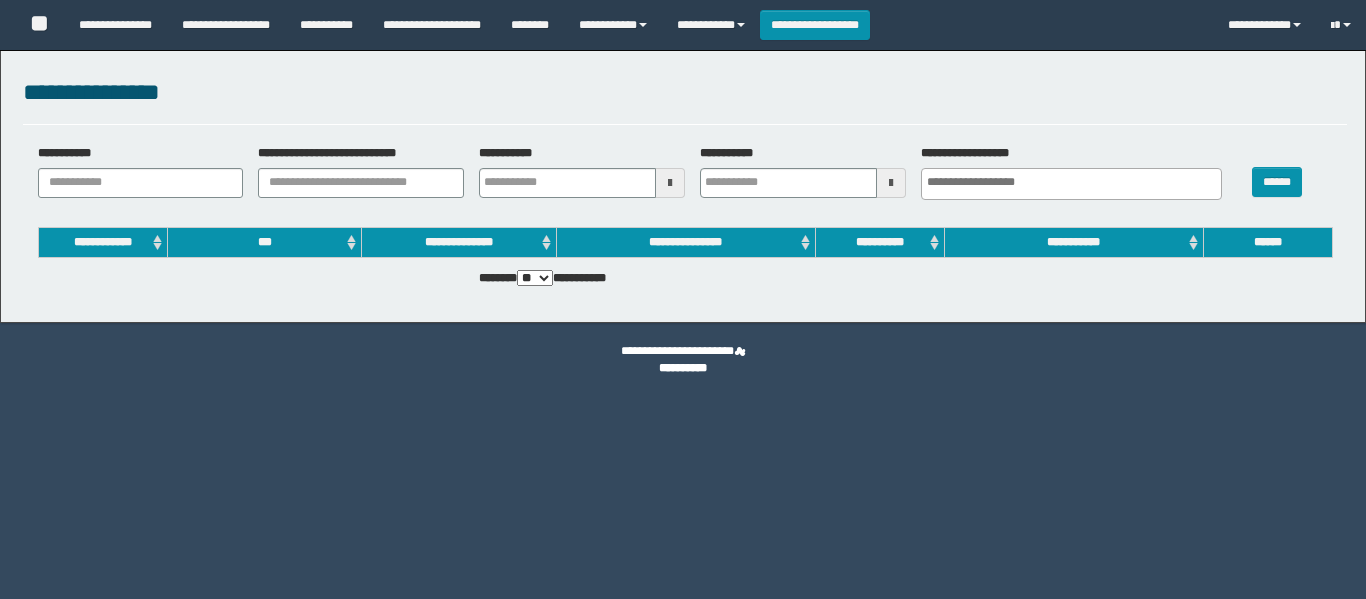 select 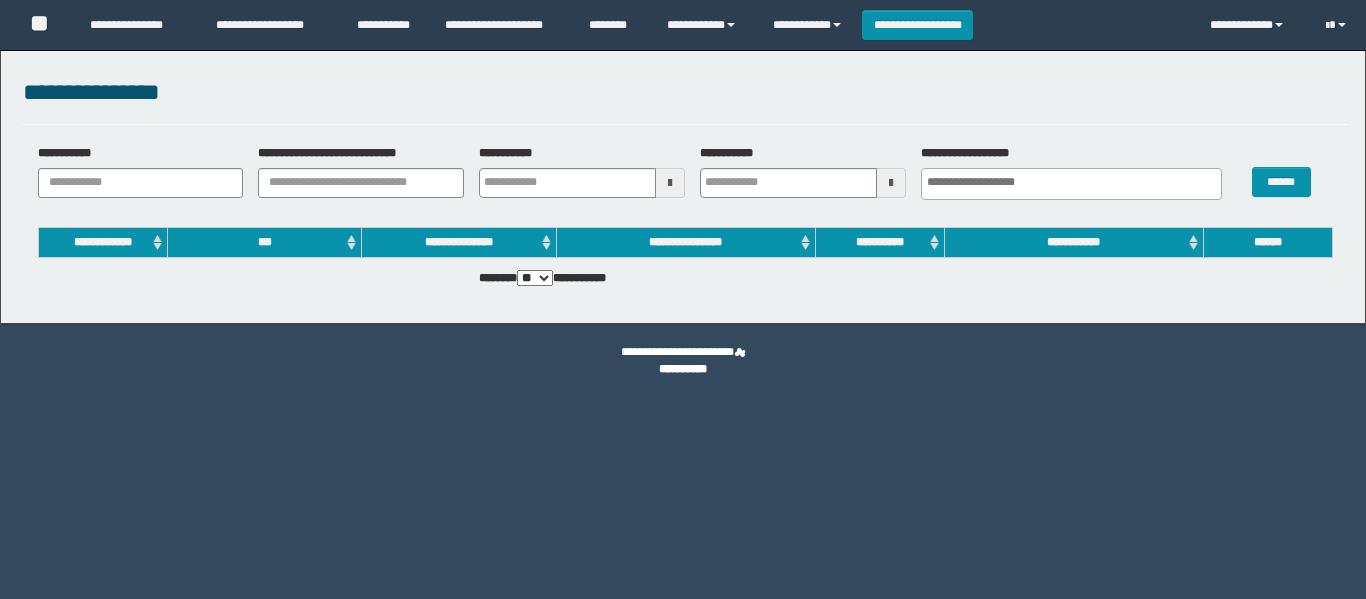scroll, scrollTop: 0, scrollLeft: 0, axis: both 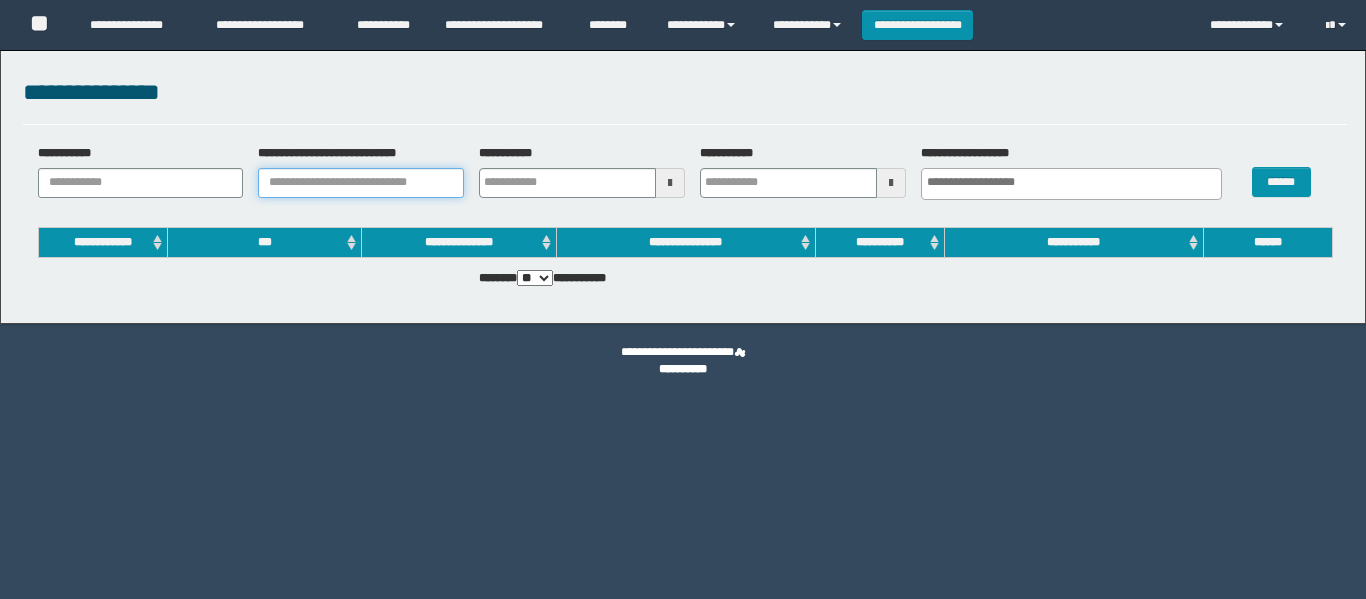 click on "**********" at bounding box center (361, 183) 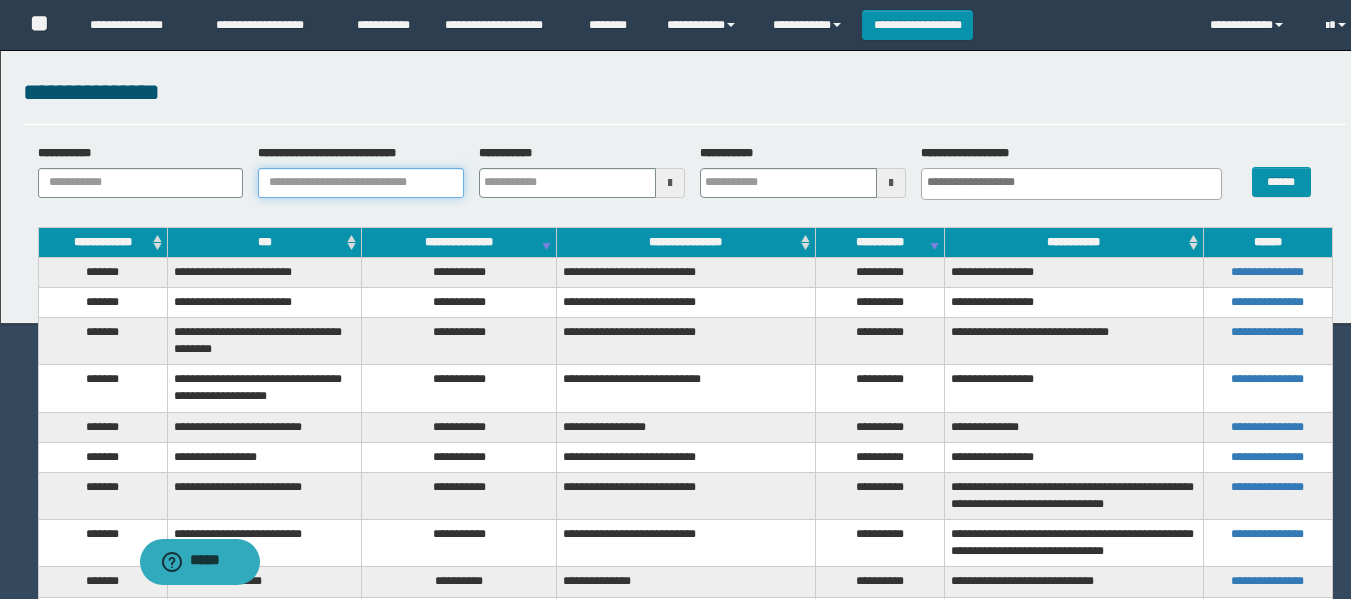 paste on "********" 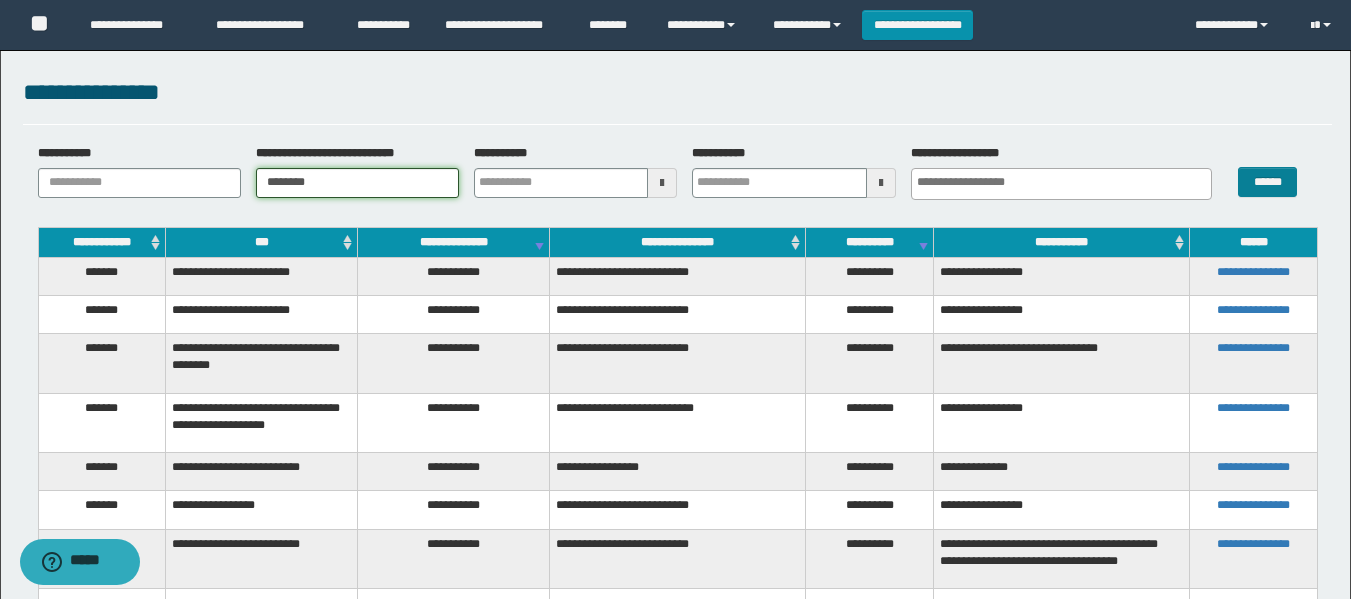 type on "********" 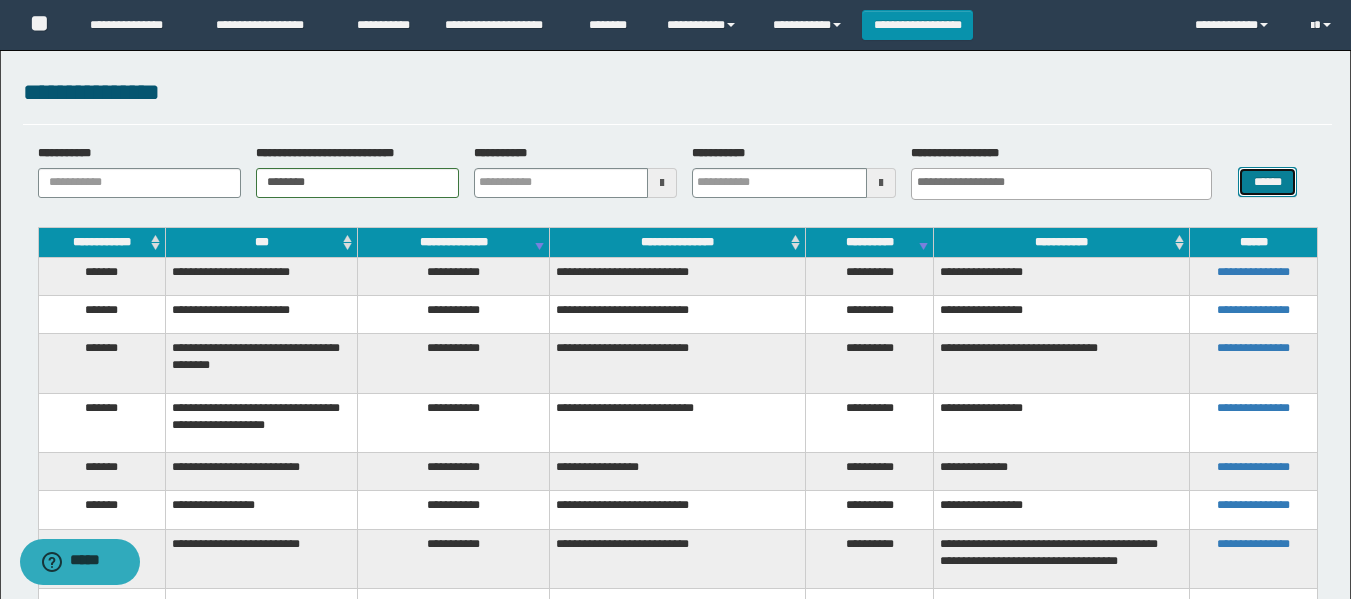 click on "******" at bounding box center (1267, 182) 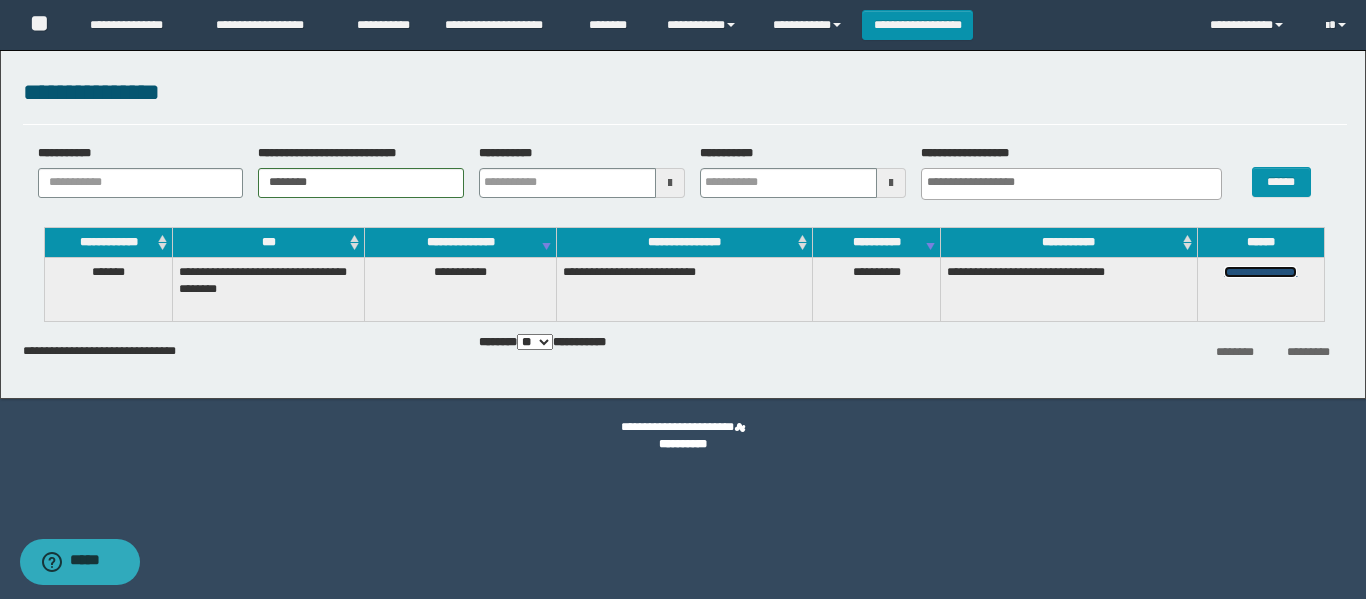 click on "**********" at bounding box center [1260, 272] 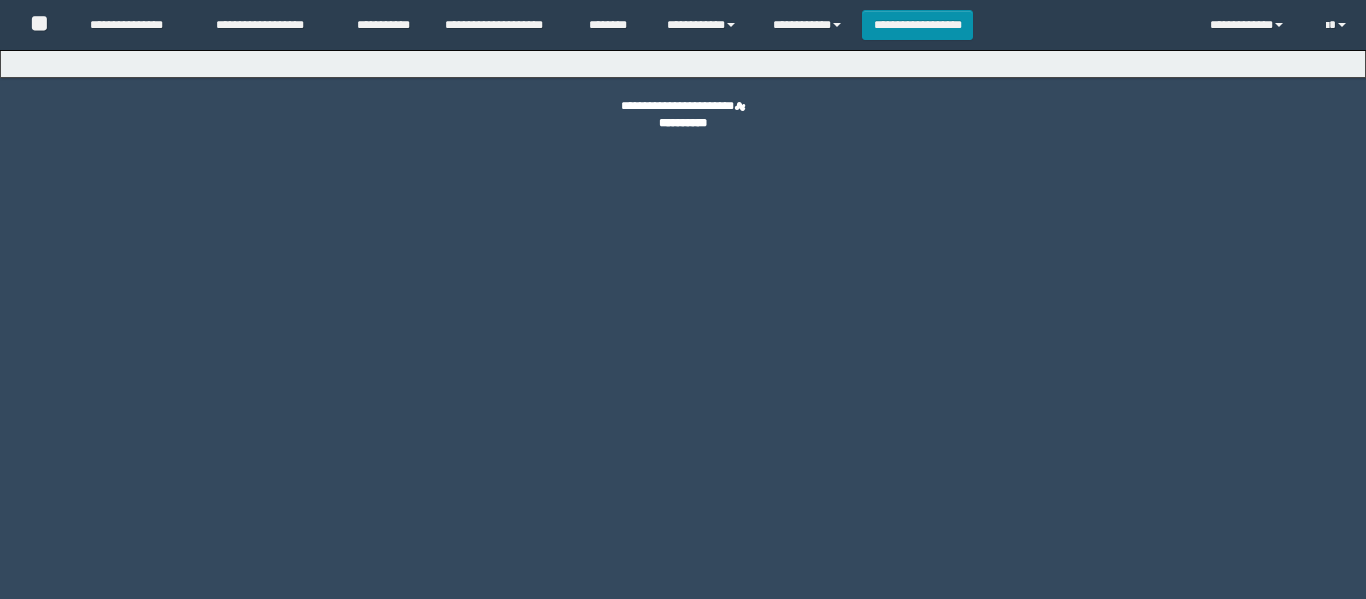 scroll, scrollTop: 0, scrollLeft: 0, axis: both 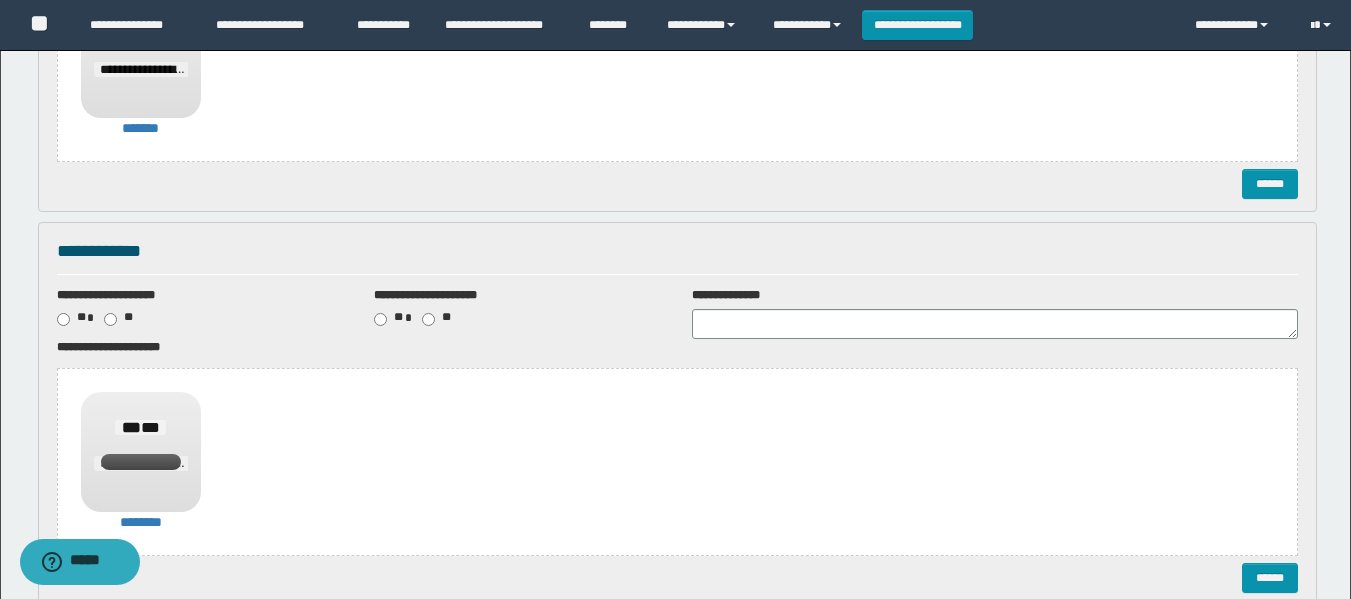 click on "**********" at bounding box center (677, 252) 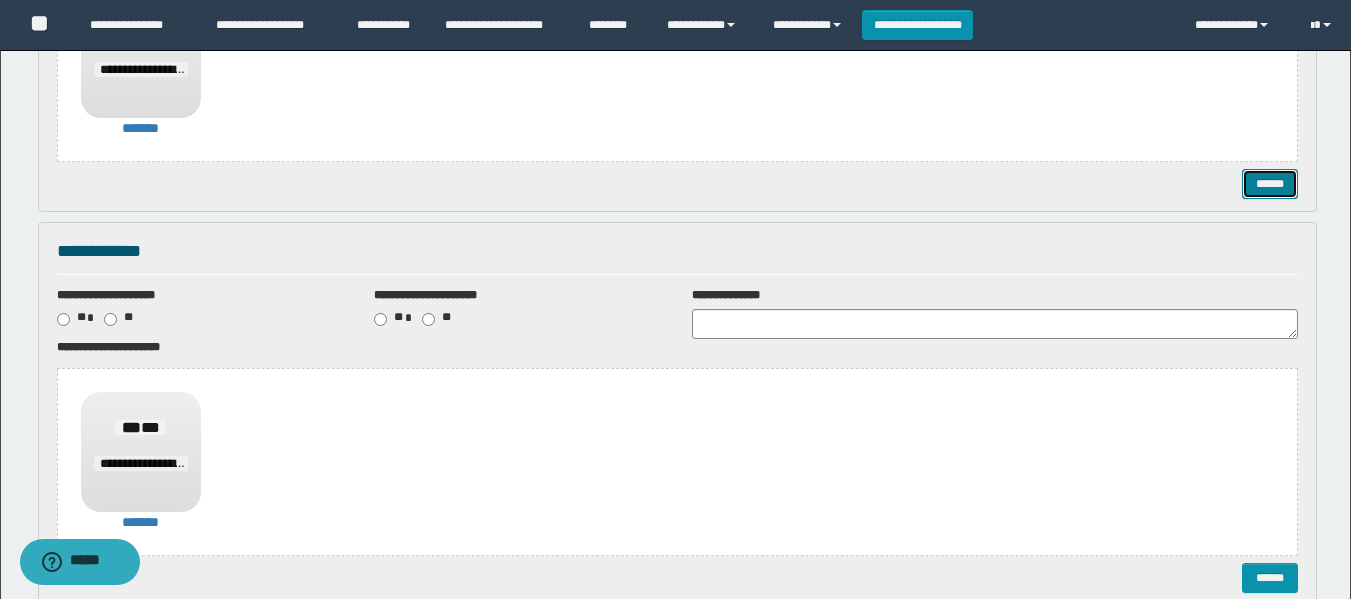 click on "******" at bounding box center [1270, 184] 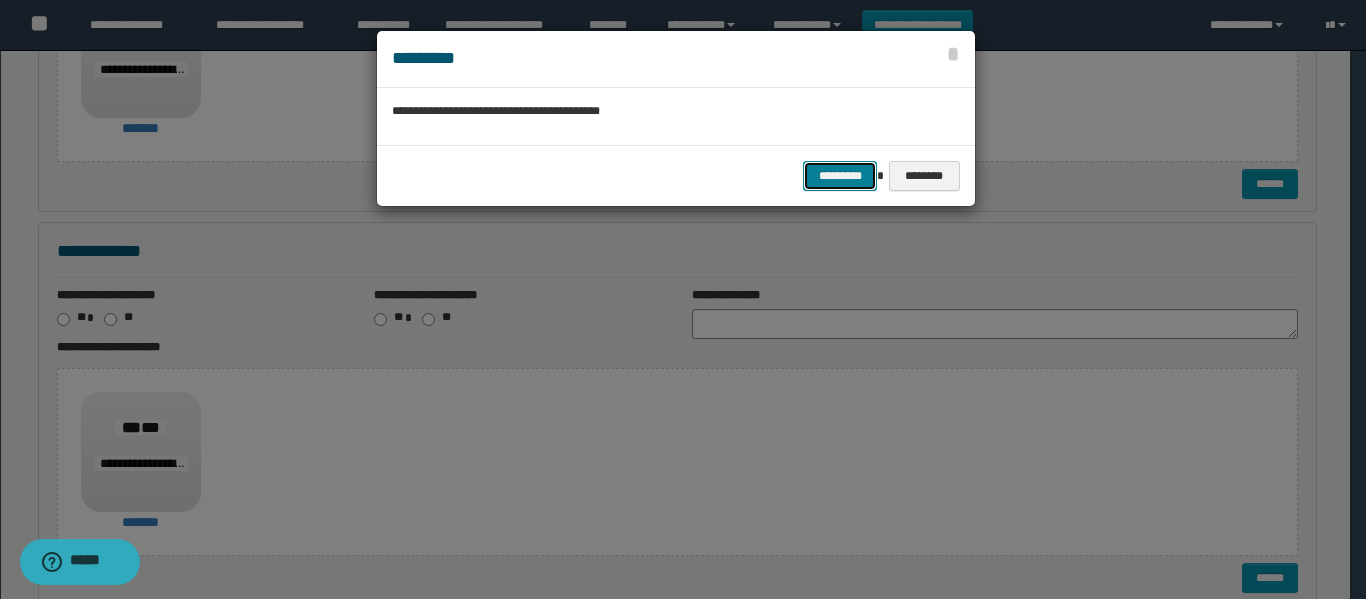 click on "*********" at bounding box center (840, 176) 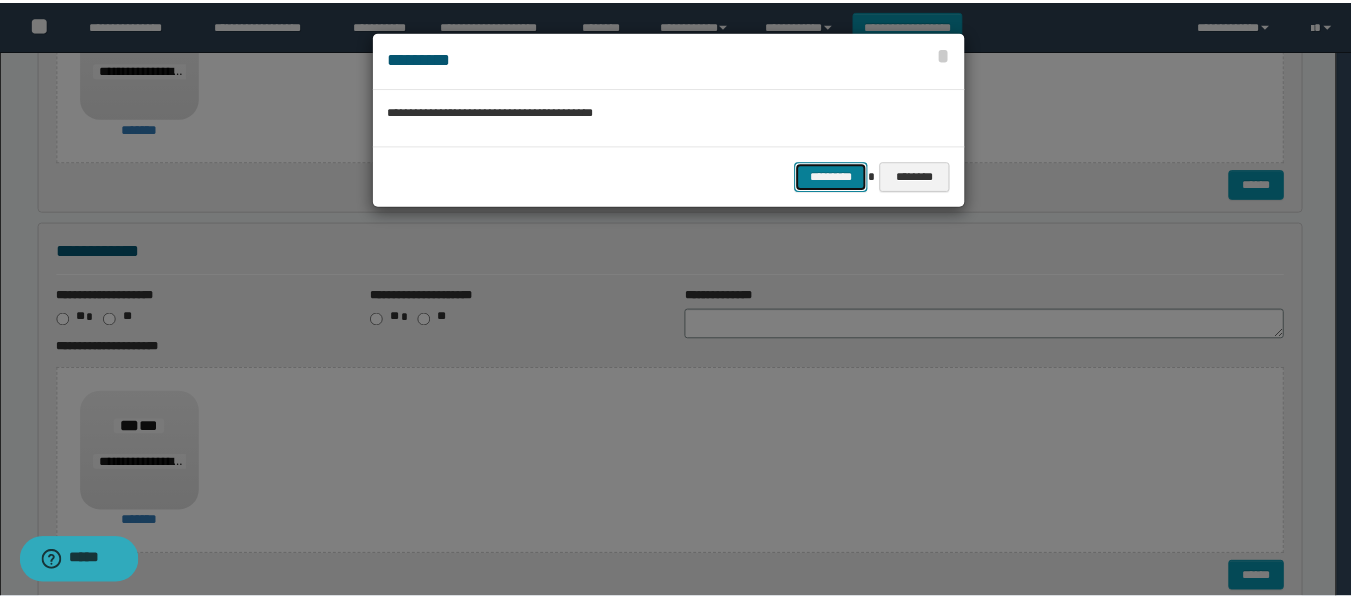 scroll, scrollTop: 0, scrollLeft: 0, axis: both 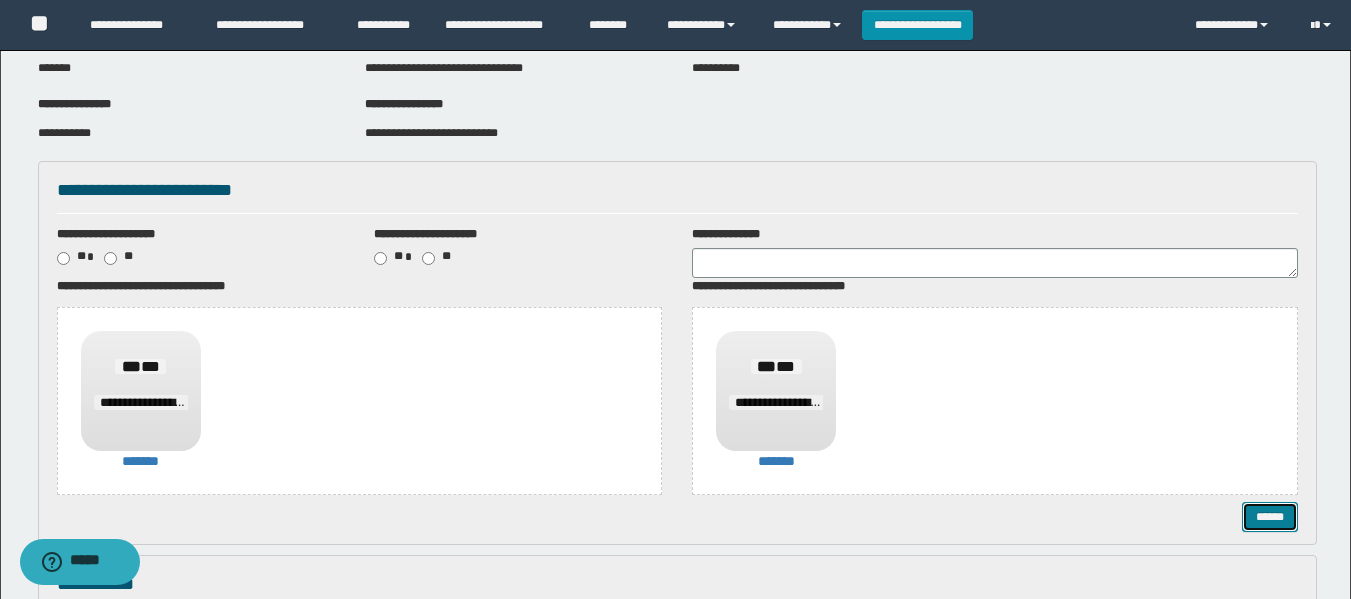 click on "******" at bounding box center (1270, 517) 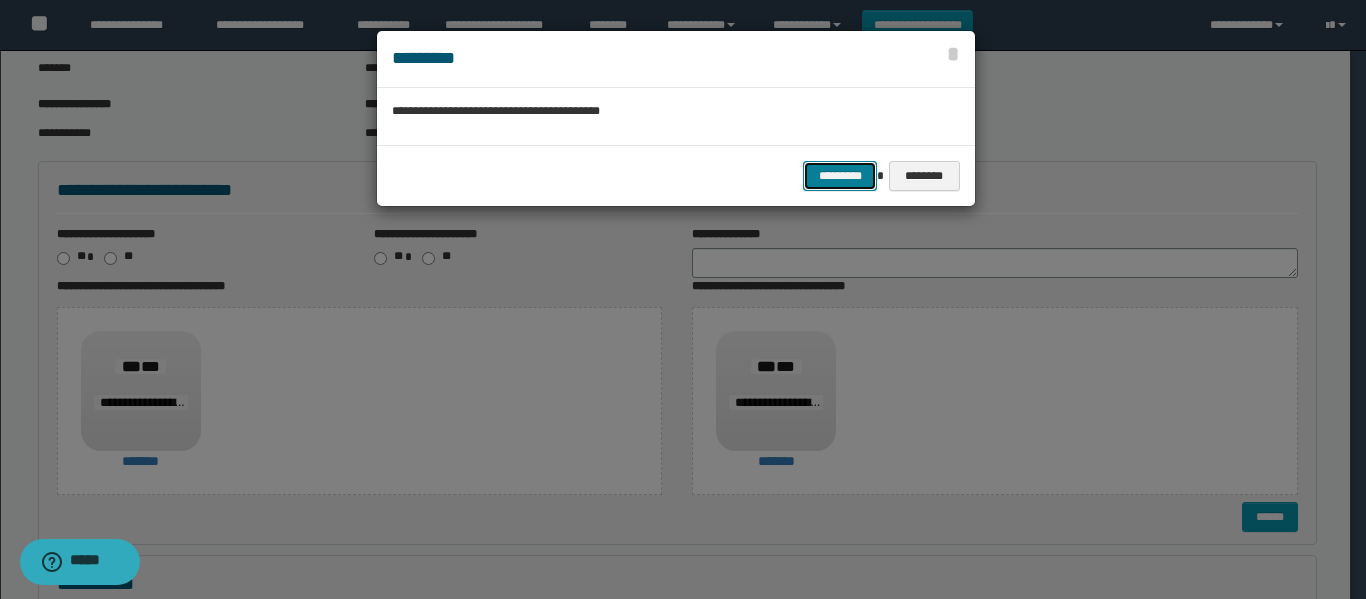 click on "*********" at bounding box center [840, 176] 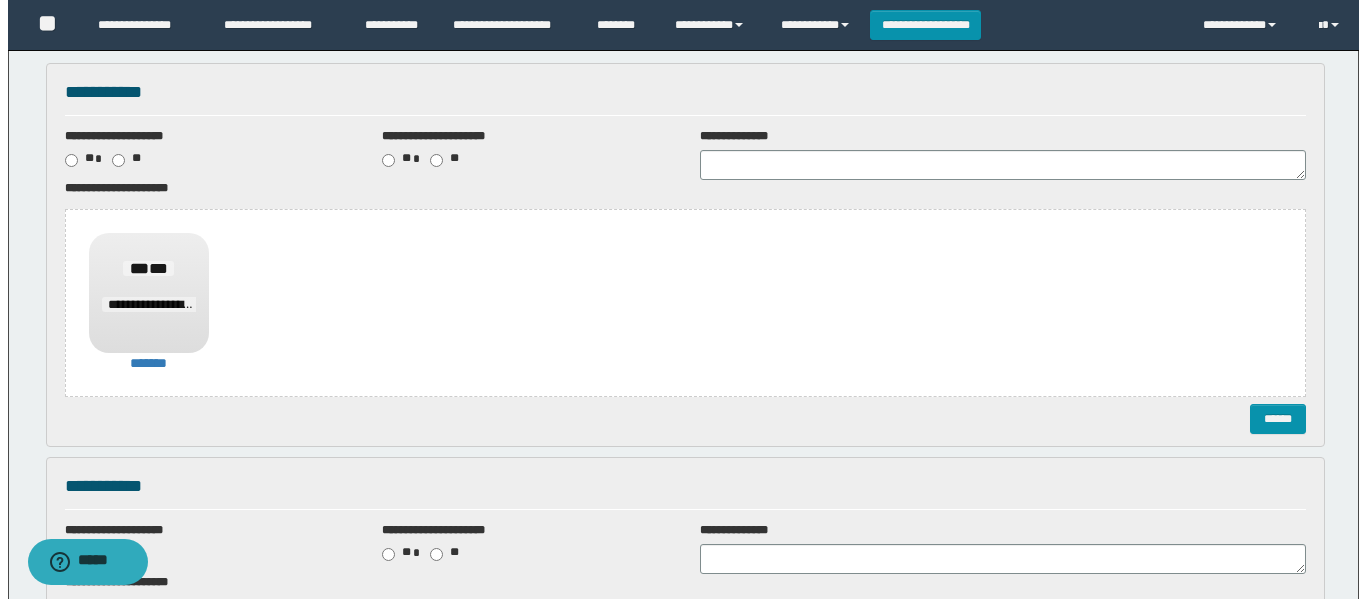 scroll, scrollTop: 200, scrollLeft: 0, axis: vertical 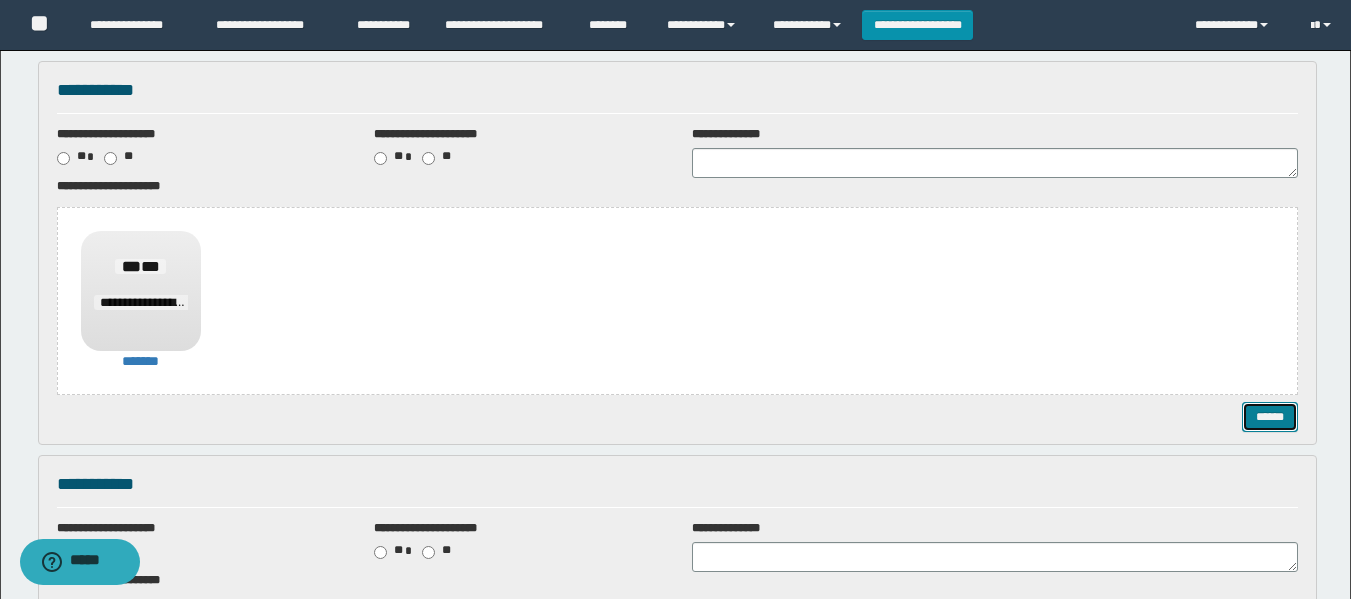 click on "******" at bounding box center [1270, 417] 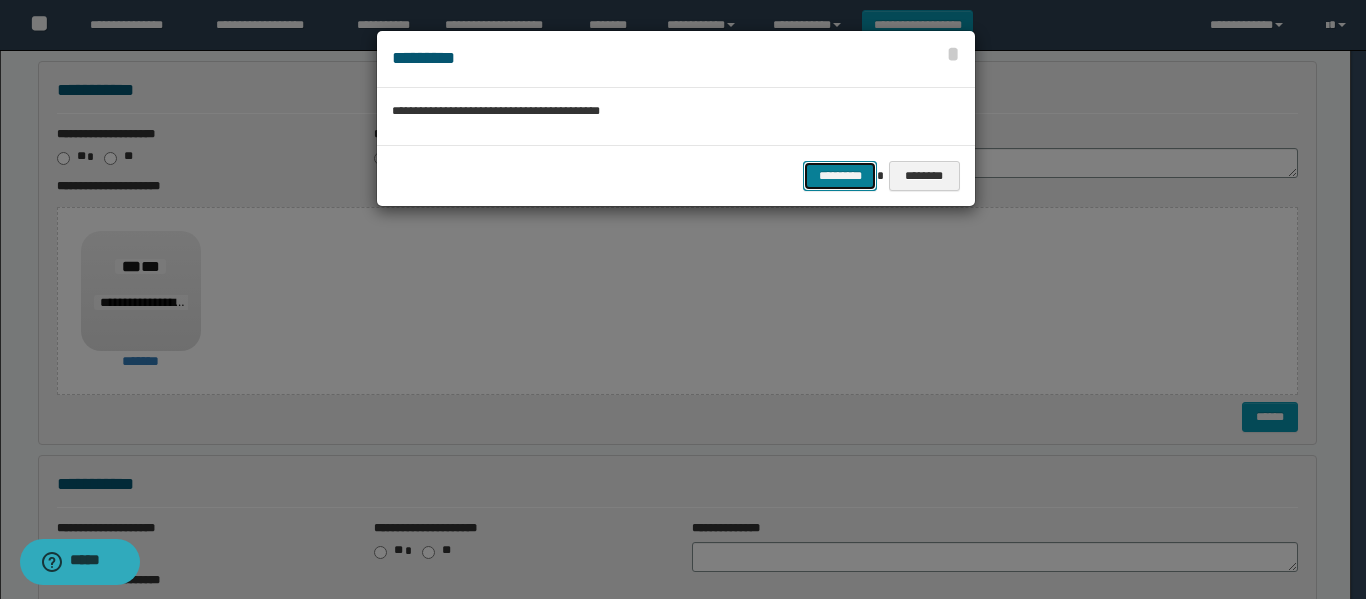 click on "*********" at bounding box center (840, 176) 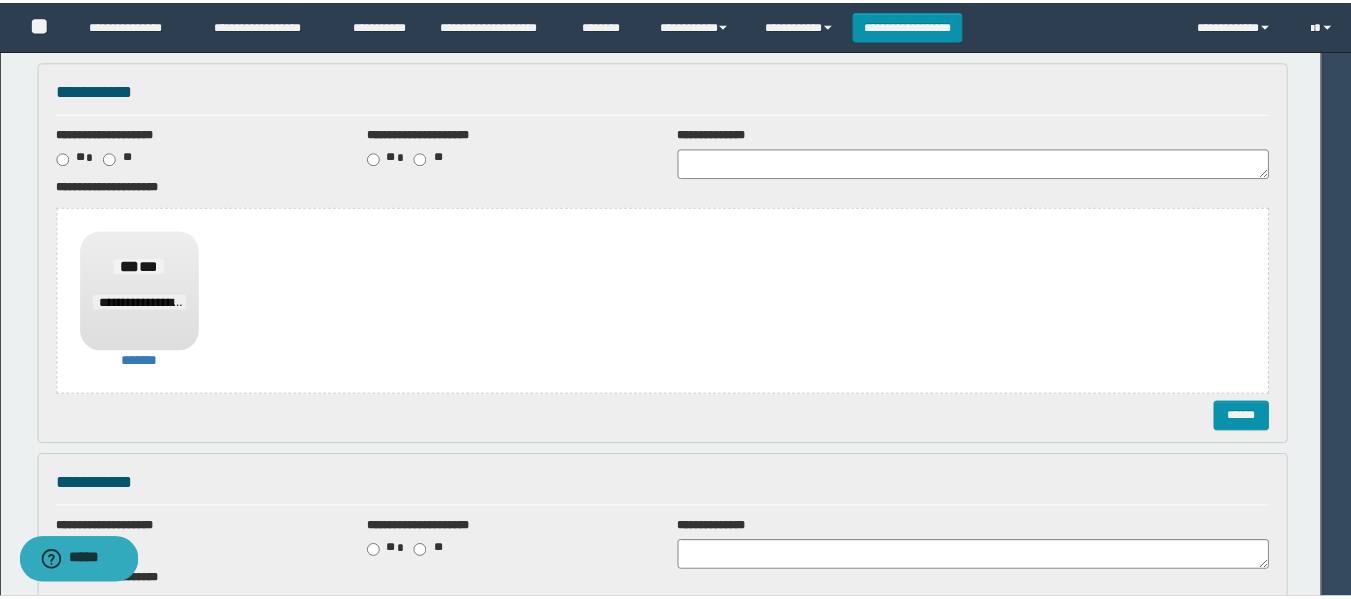scroll, scrollTop: 0, scrollLeft: 0, axis: both 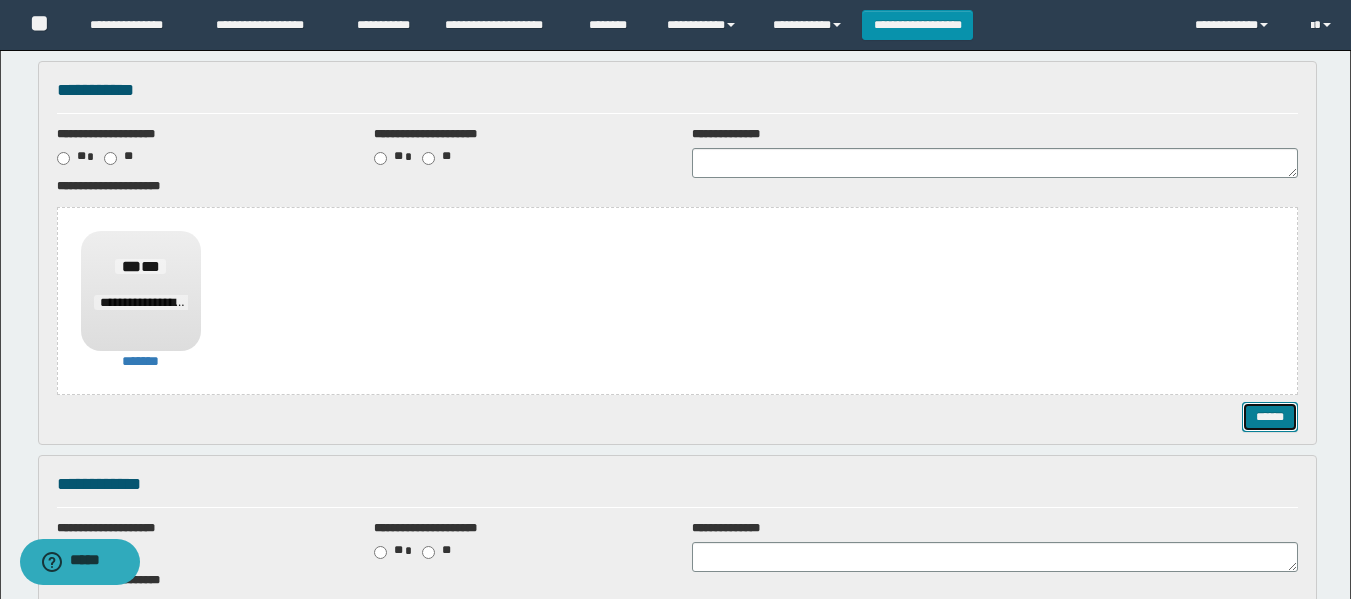 click on "******" at bounding box center (1270, 417) 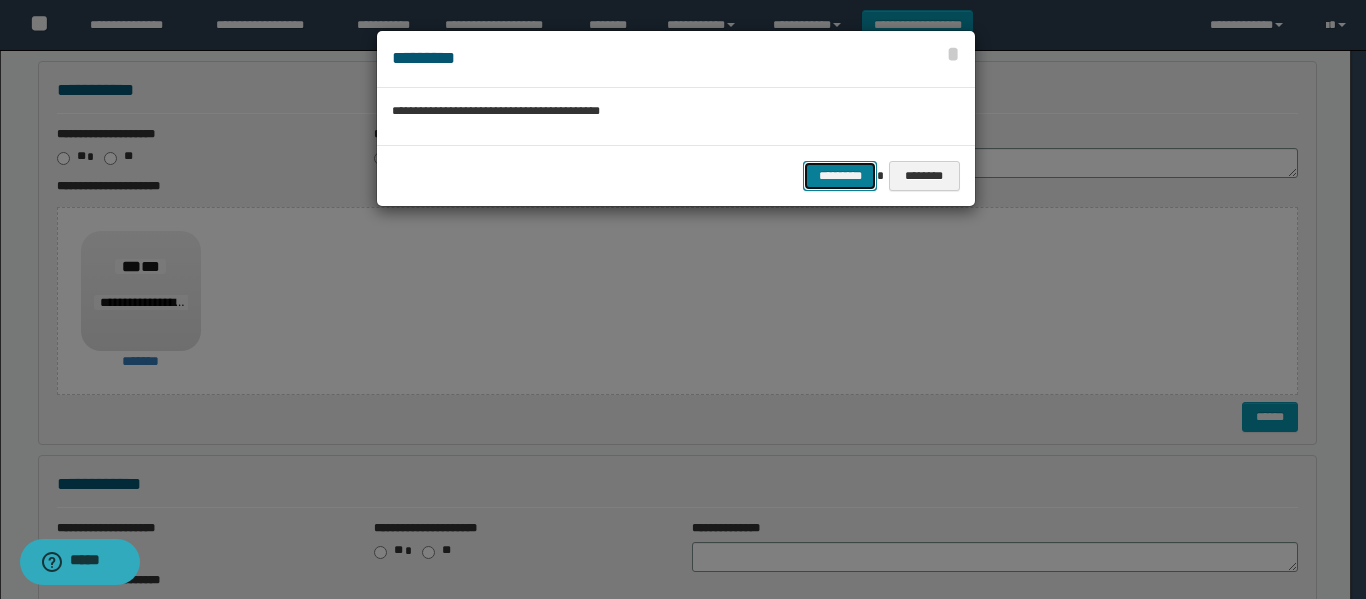 click on "*********" at bounding box center (840, 176) 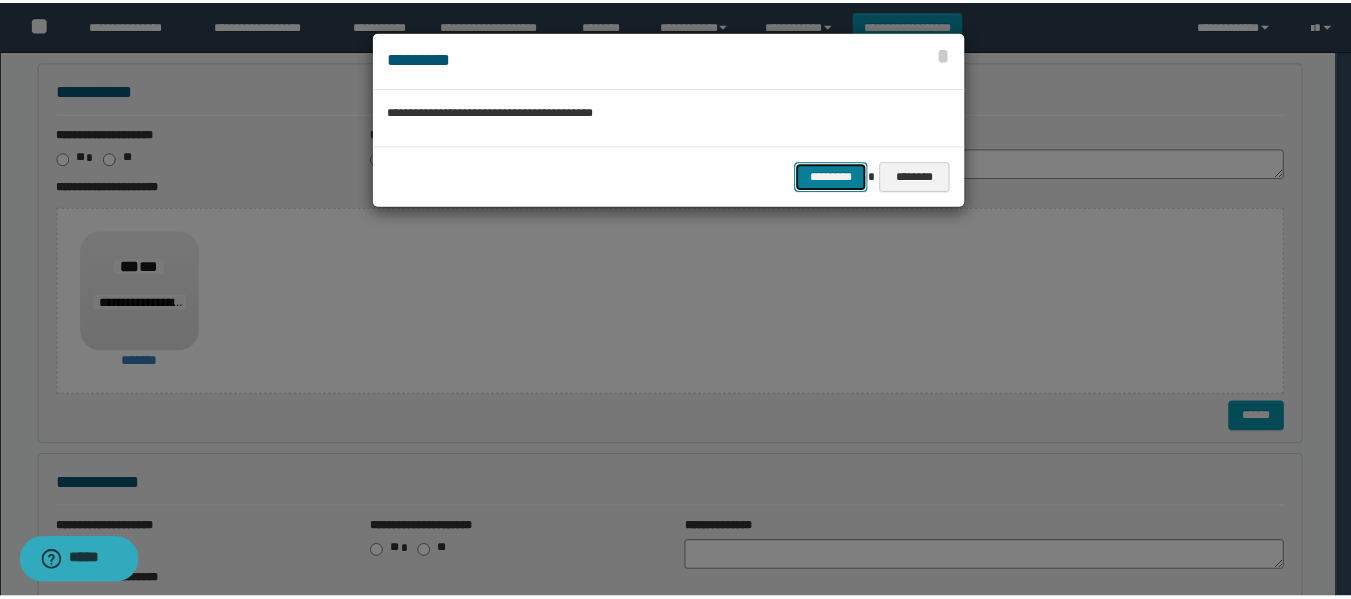 scroll, scrollTop: 0, scrollLeft: 0, axis: both 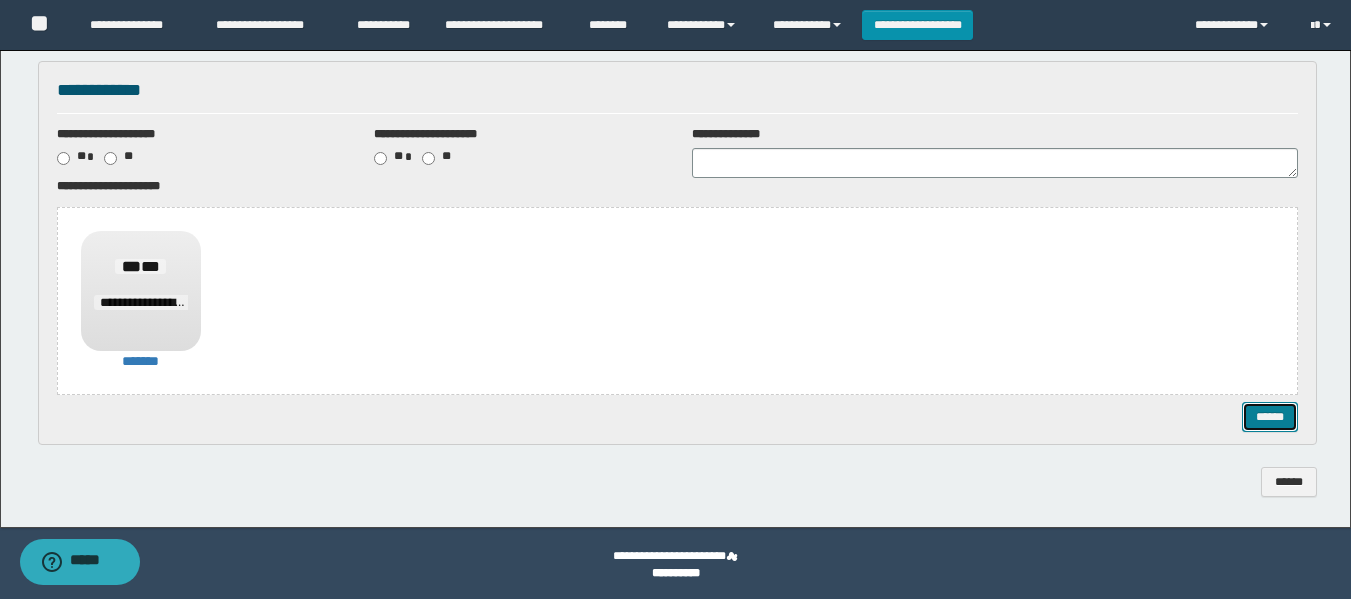 click on "******" at bounding box center [1270, 417] 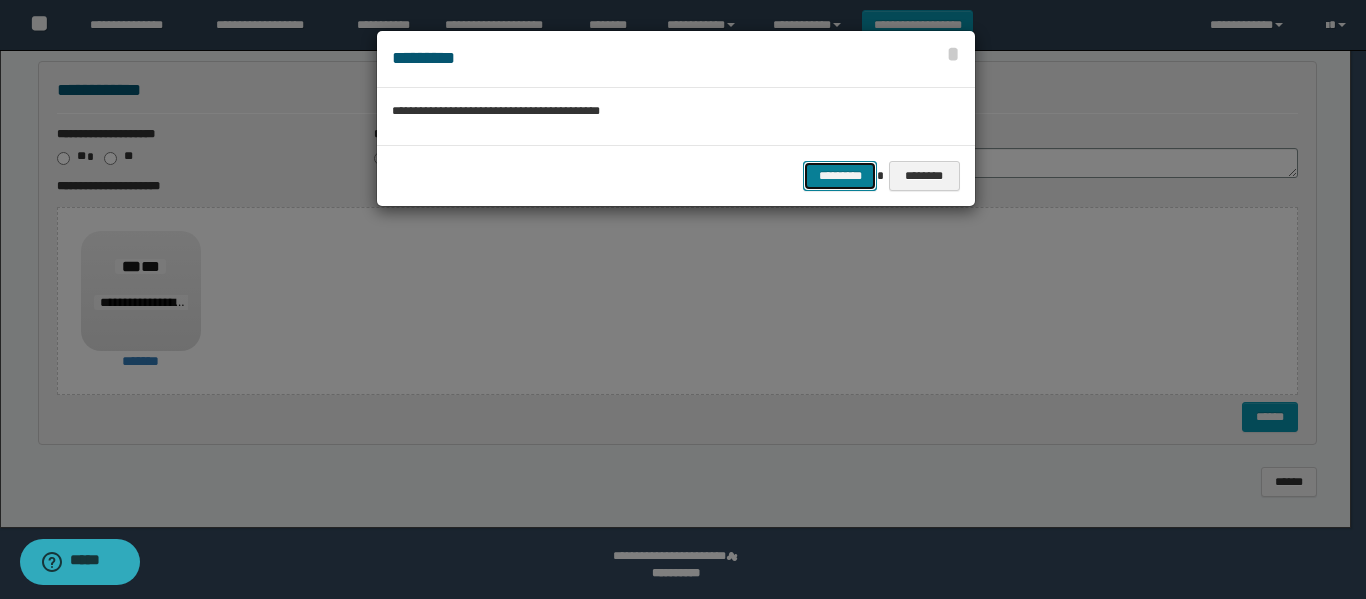 click on "*********" at bounding box center [840, 176] 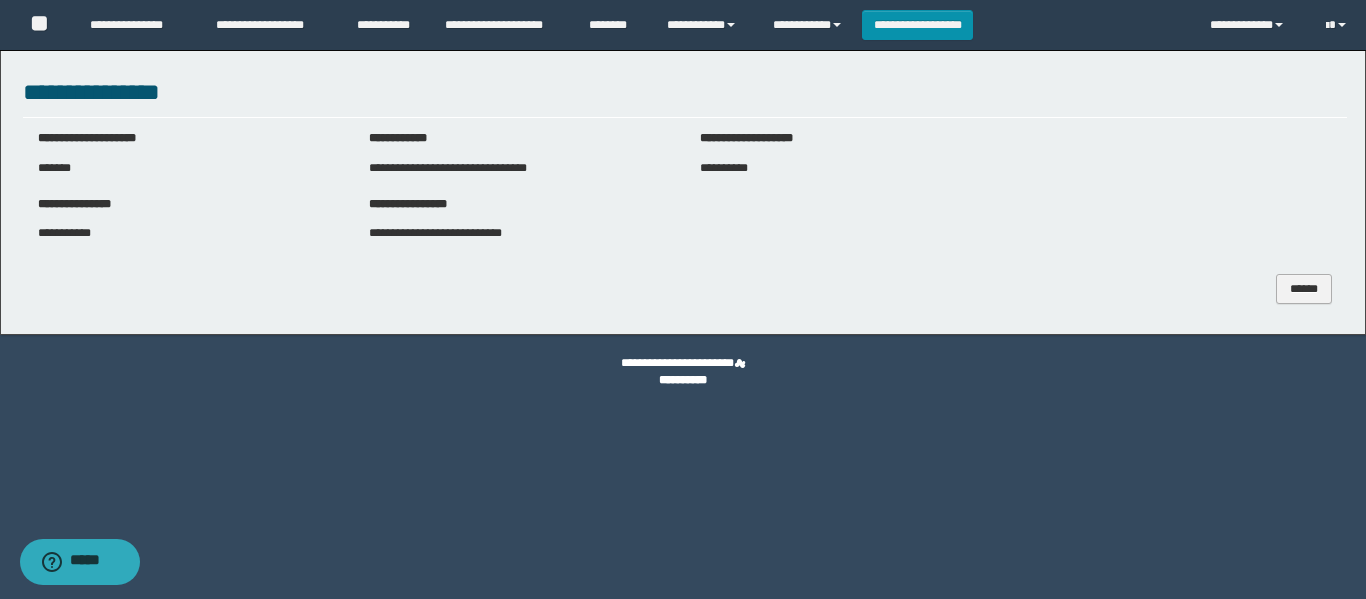 click on "******" at bounding box center (685, 289) 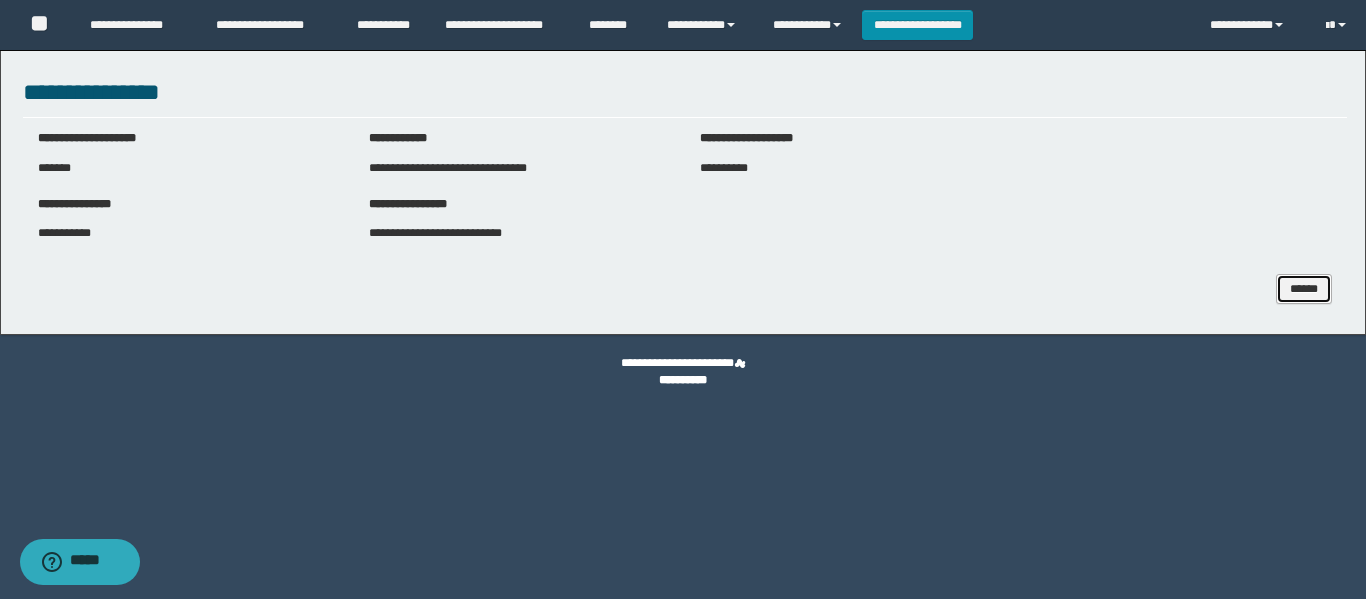 click on "******" at bounding box center (1304, 289) 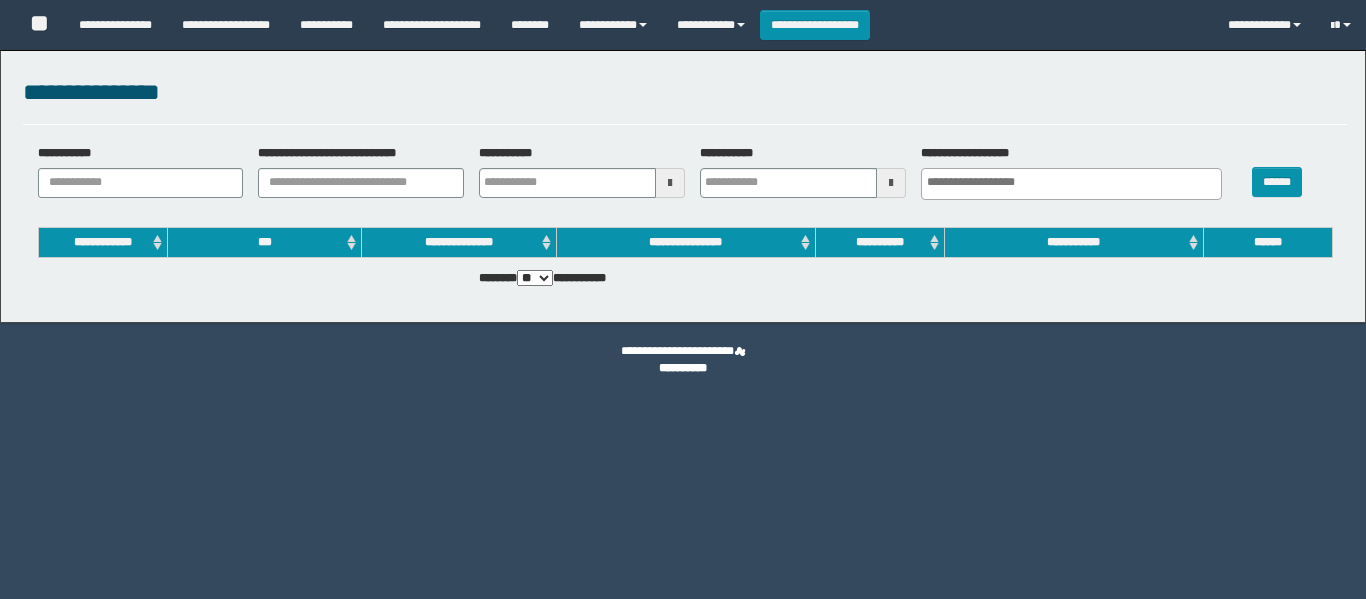 select 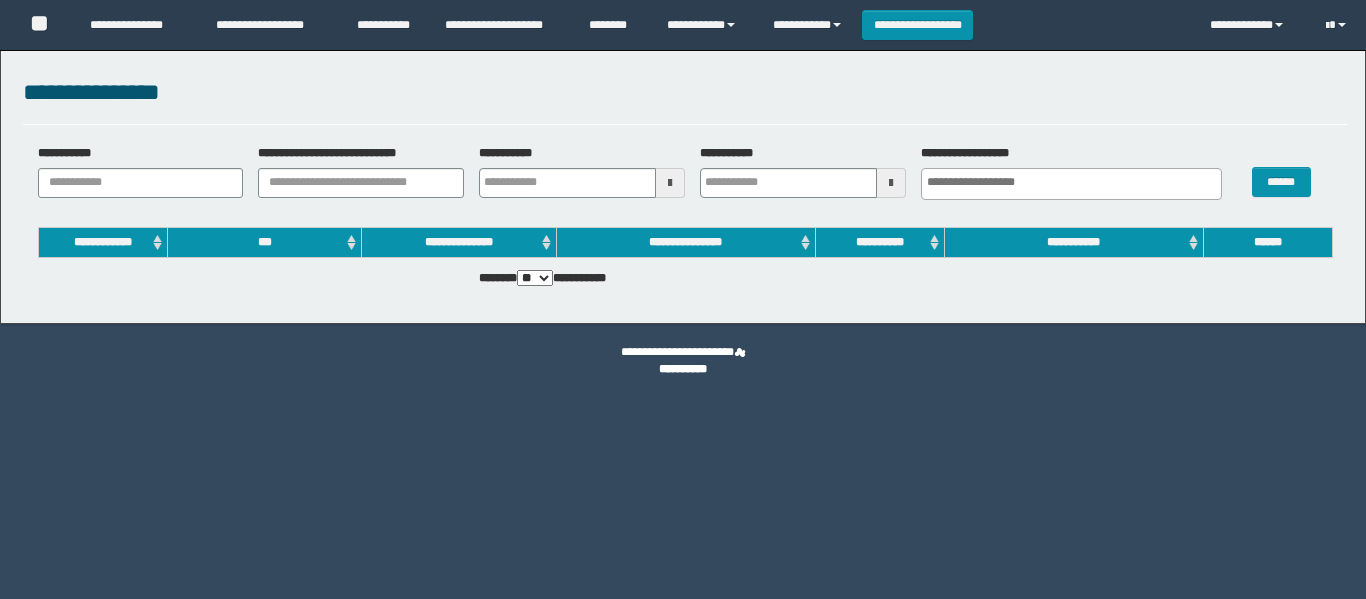 scroll, scrollTop: 0, scrollLeft: 0, axis: both 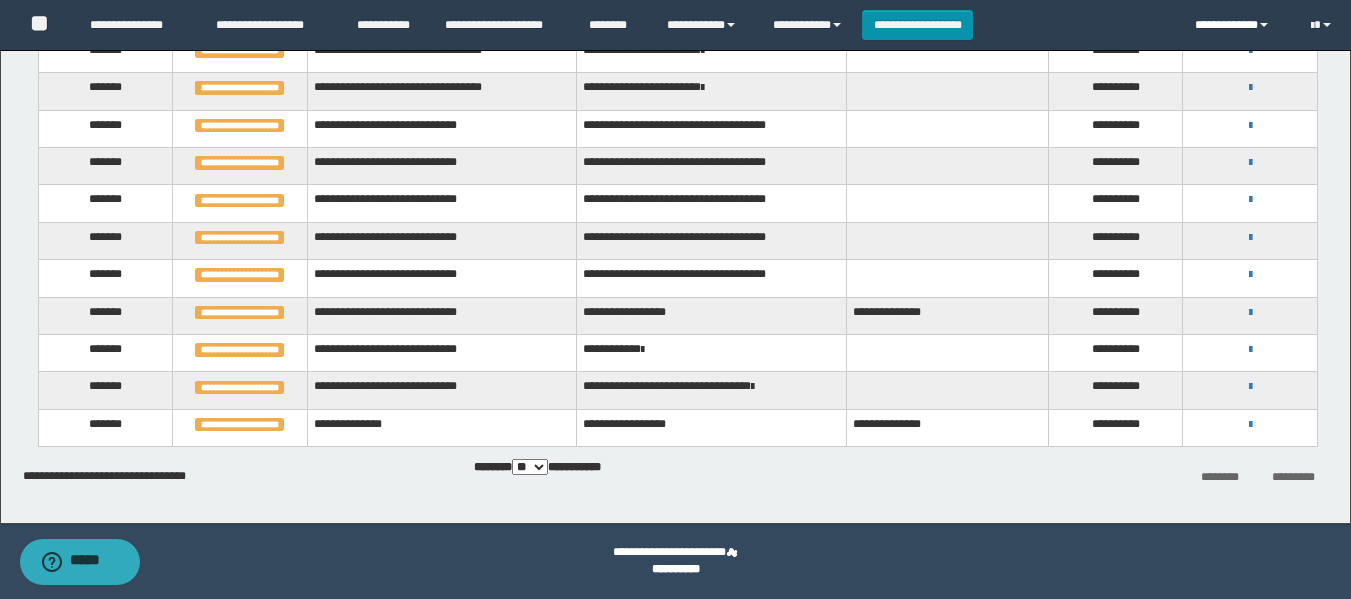 click on "**********" at bounding box center [1237, 25] 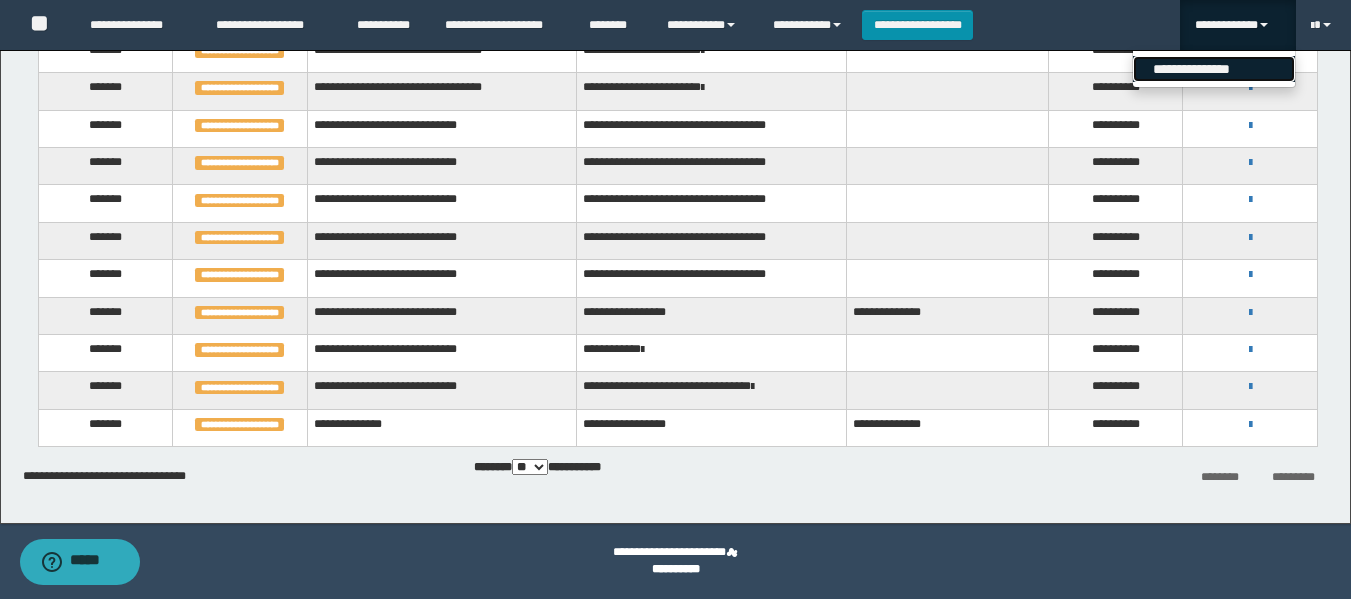 click on "**********" at bounding box center (1214, 69) 